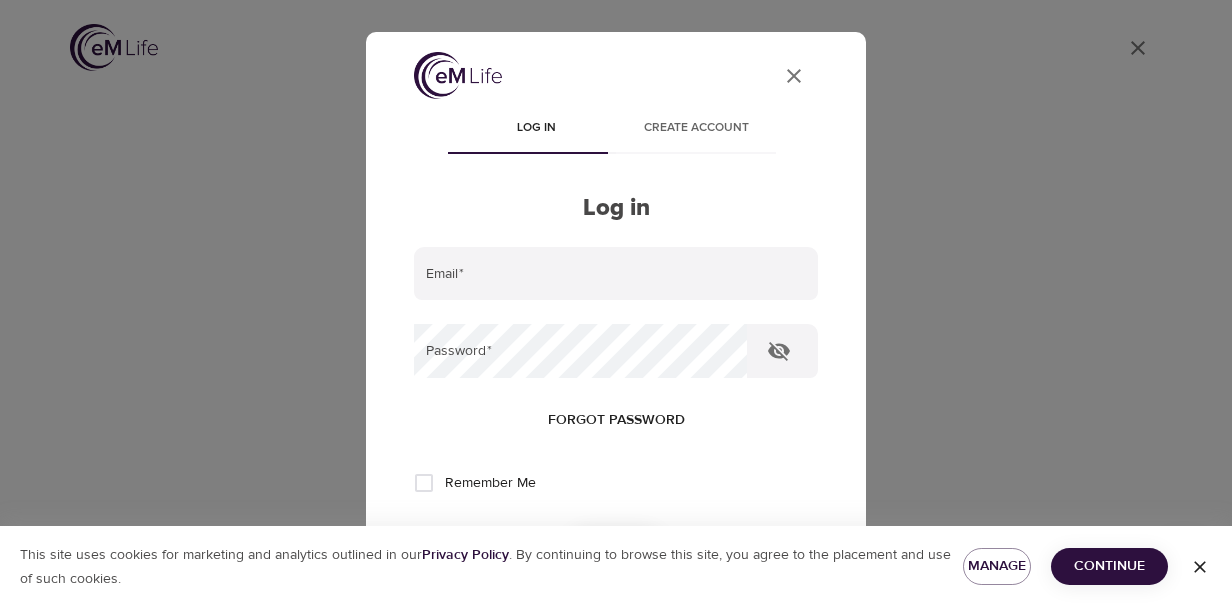scroll, scrollTop: 0, scrollLeft: 0, axis: both 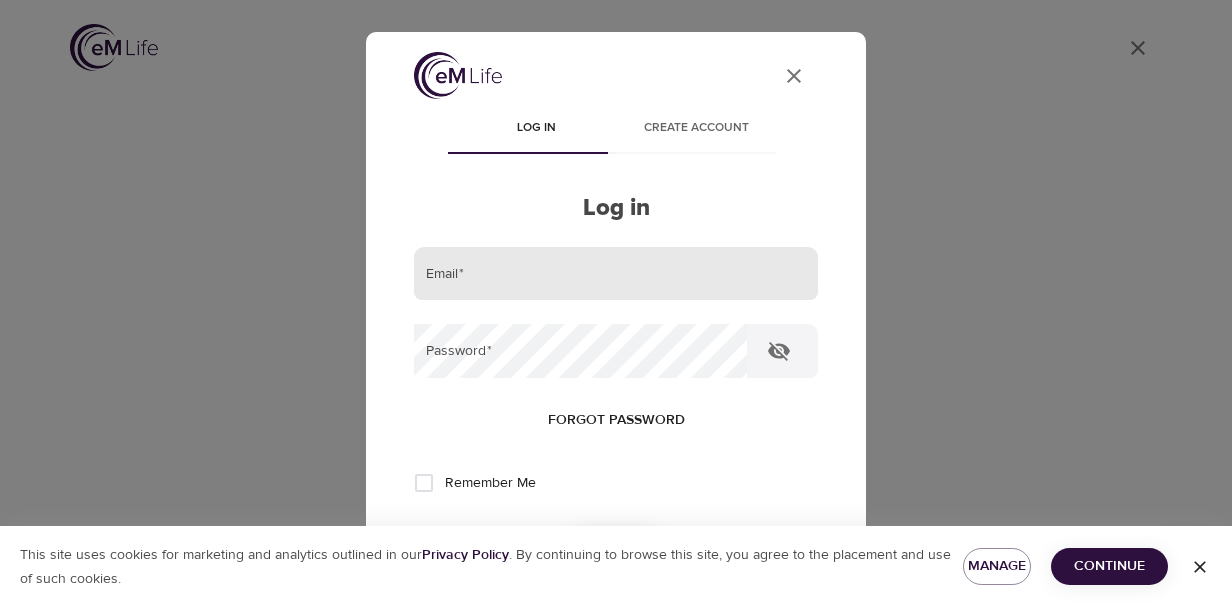 click at bounding box center [616, 274] 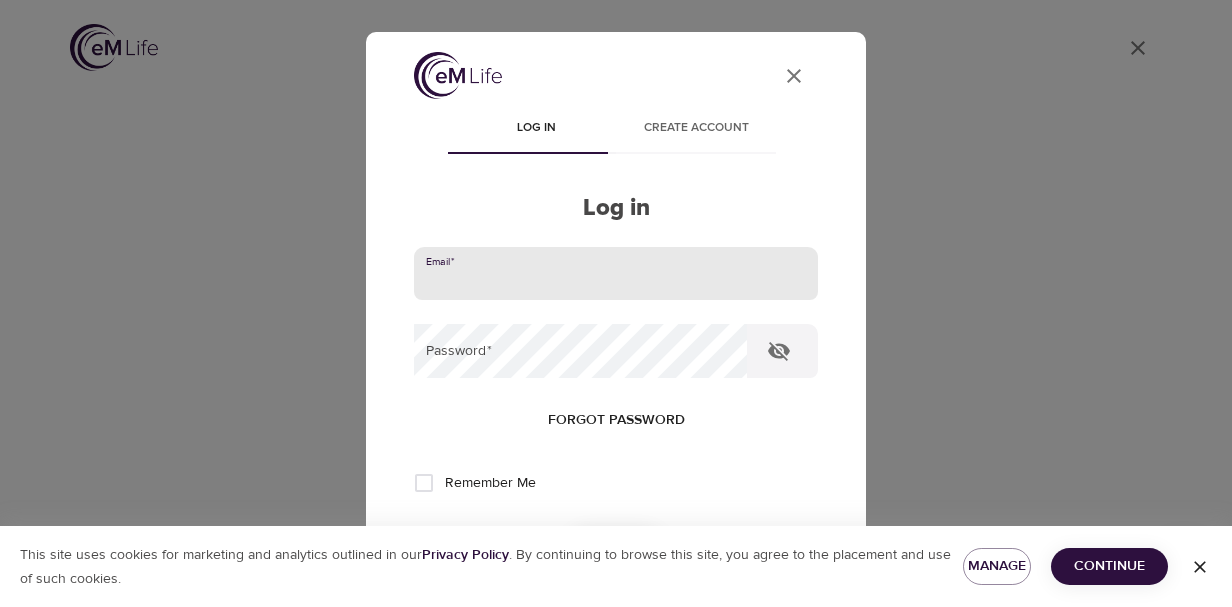 type on "yumi.yu@lexmark.com" 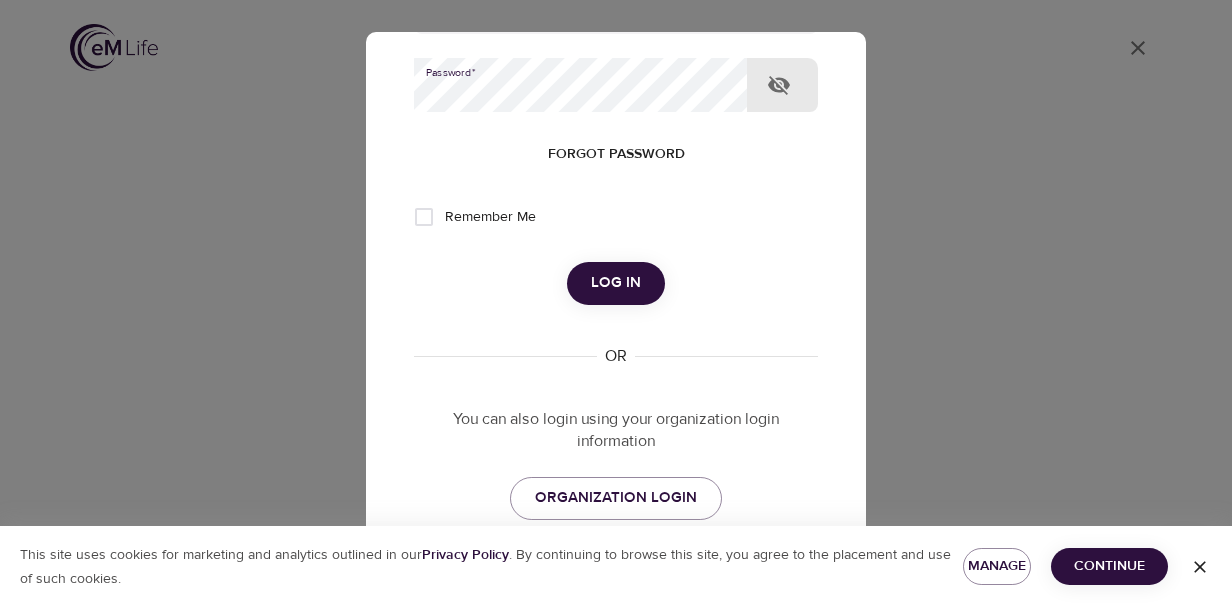 scroll, scrollTop: 360, scrollLeft: 0, axis: vertical 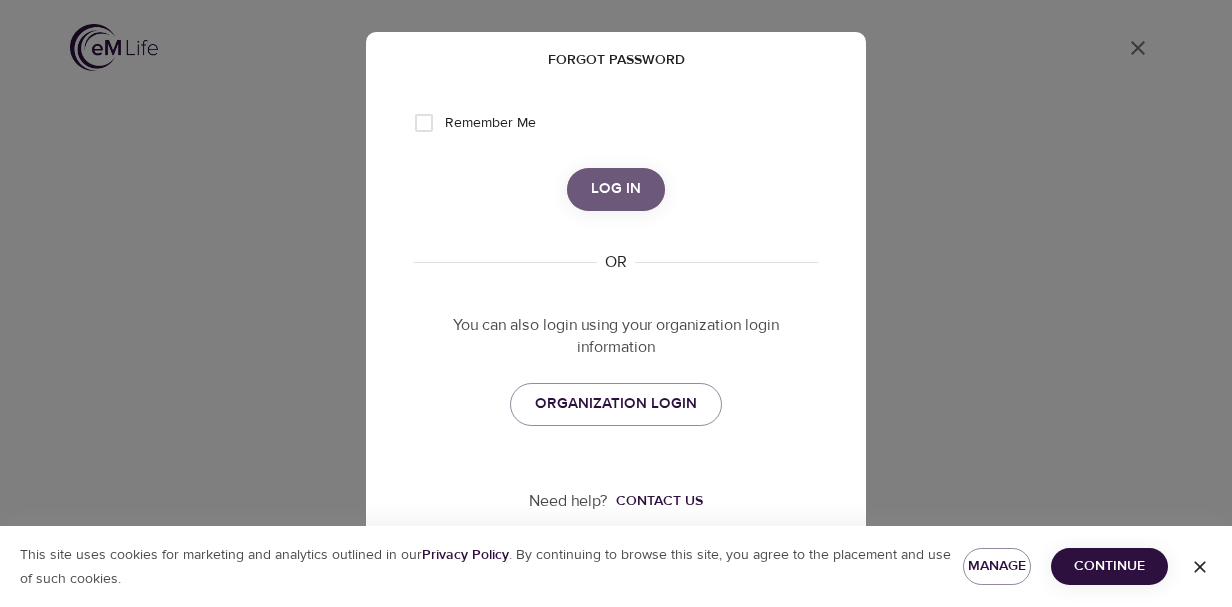 click on "Log in" at bounding box center (616, 189) 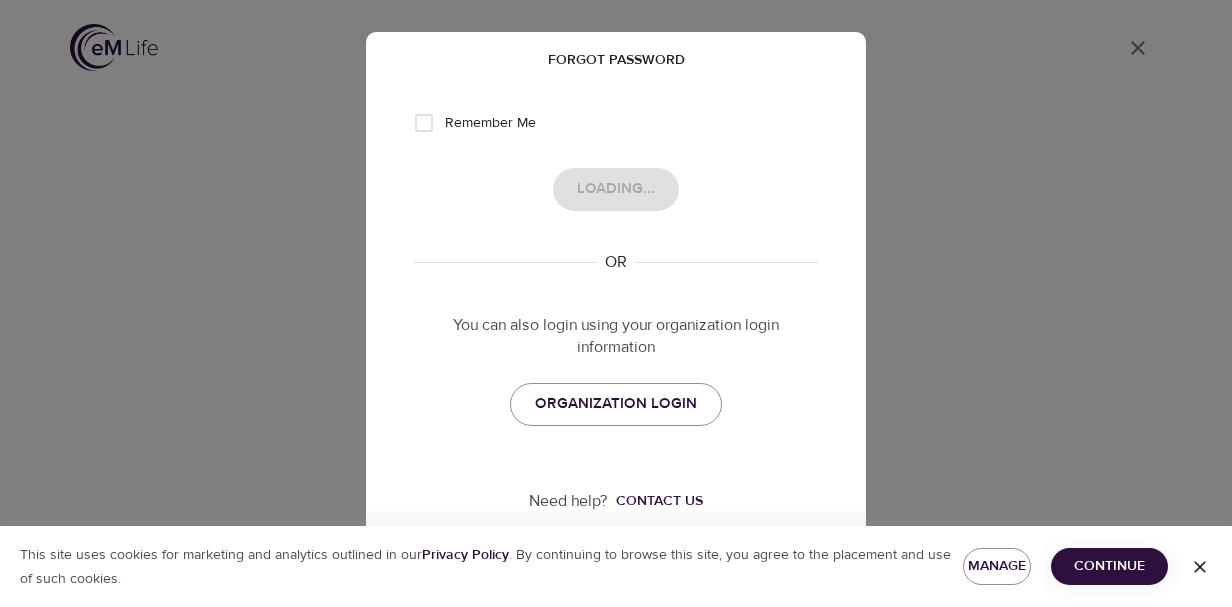 click on "Continue" at bounding box center (1109, 566) 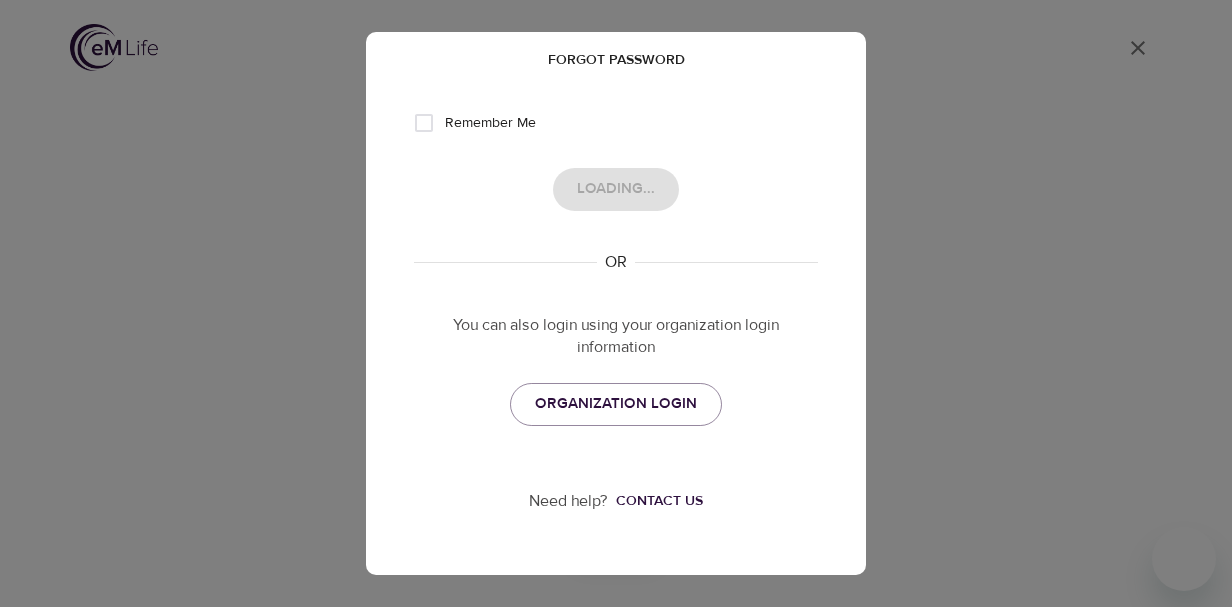 click on "Loading..." at bounding box center [616, 189] 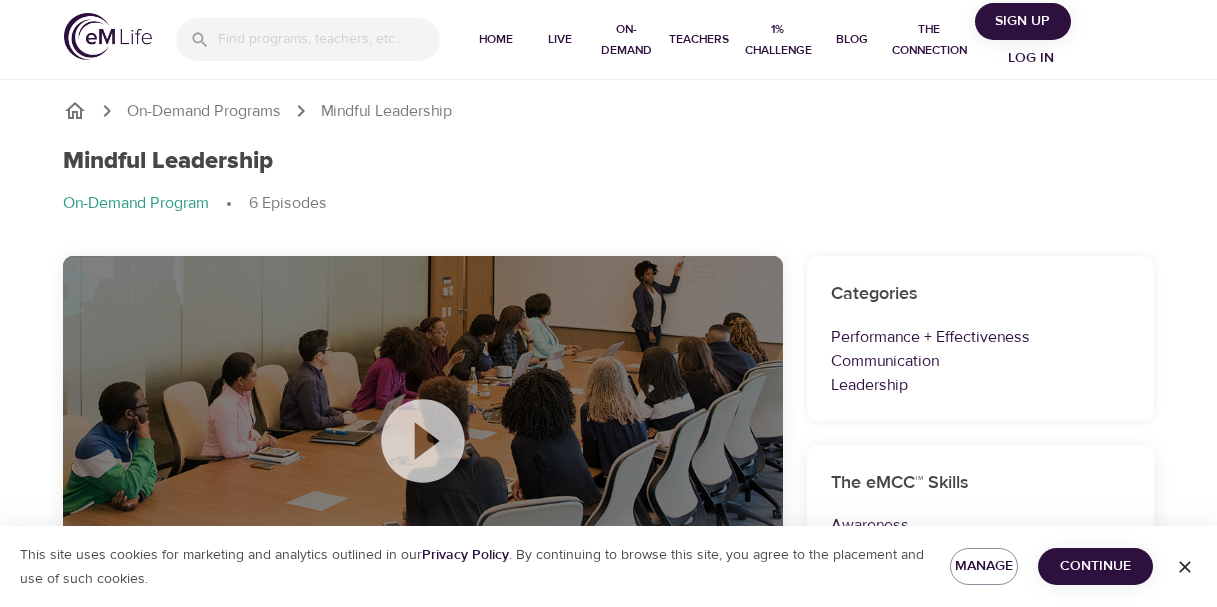 scroll, scrollTop: 0, scrollLeft: 0, axis: both 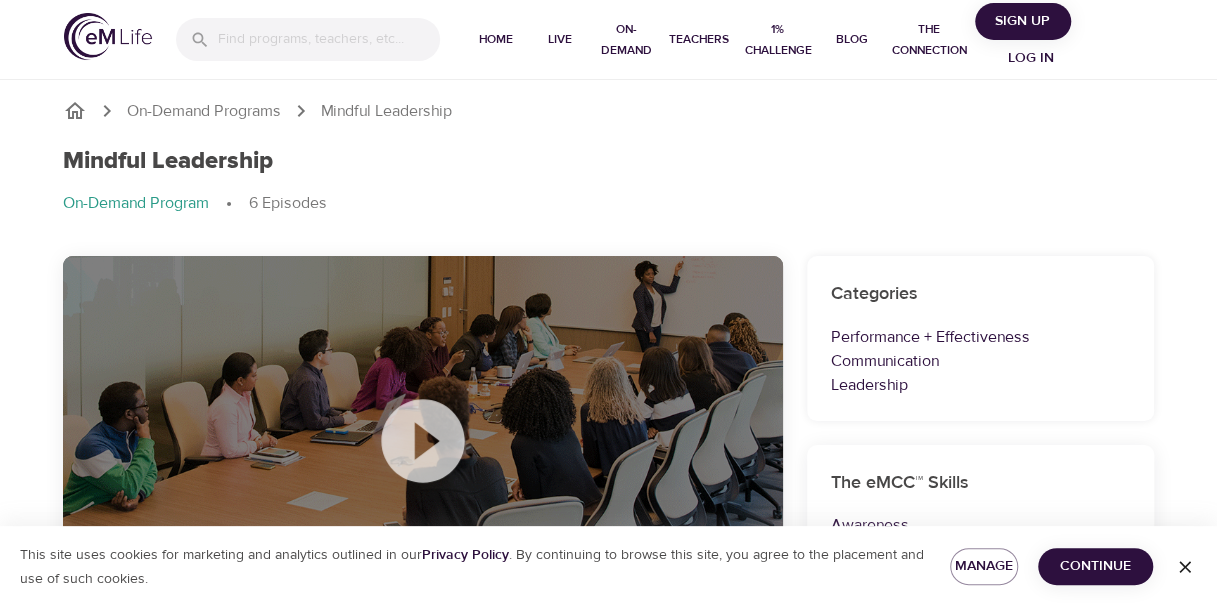 click 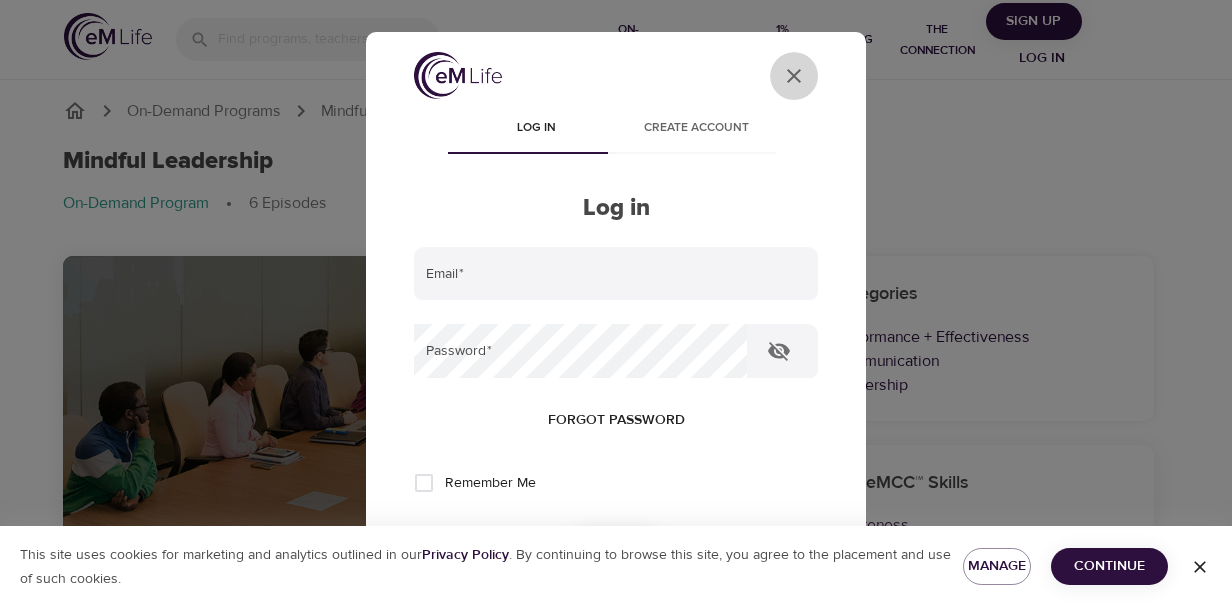click on "User Profile" 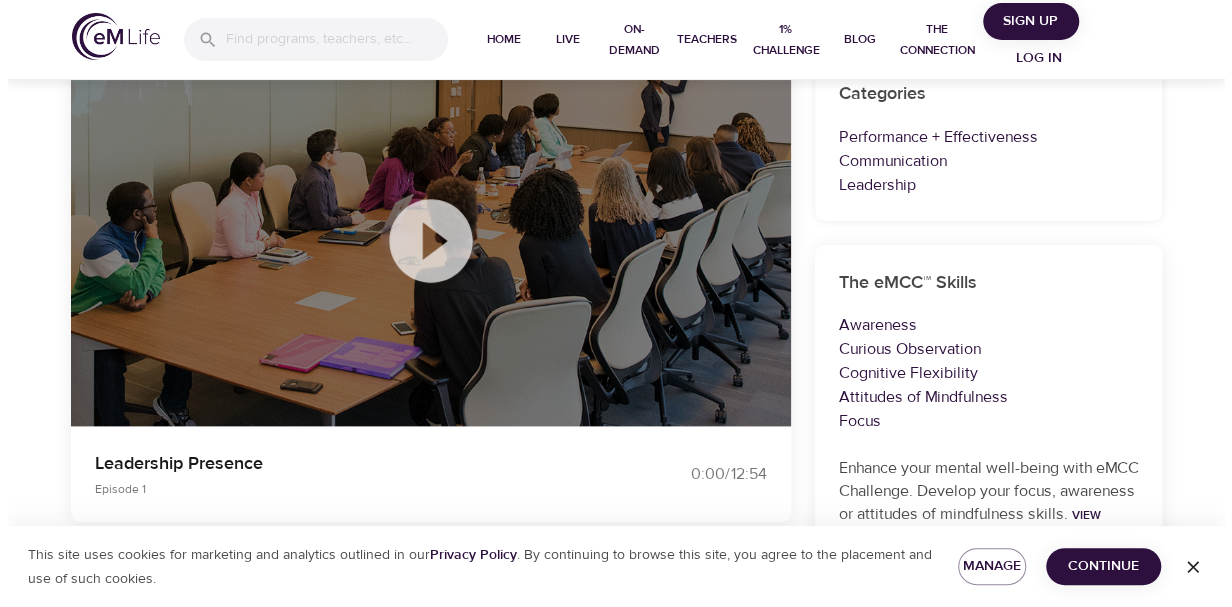 scroll, scrollTop: 100, scrollLeft: 0, axis: vertical 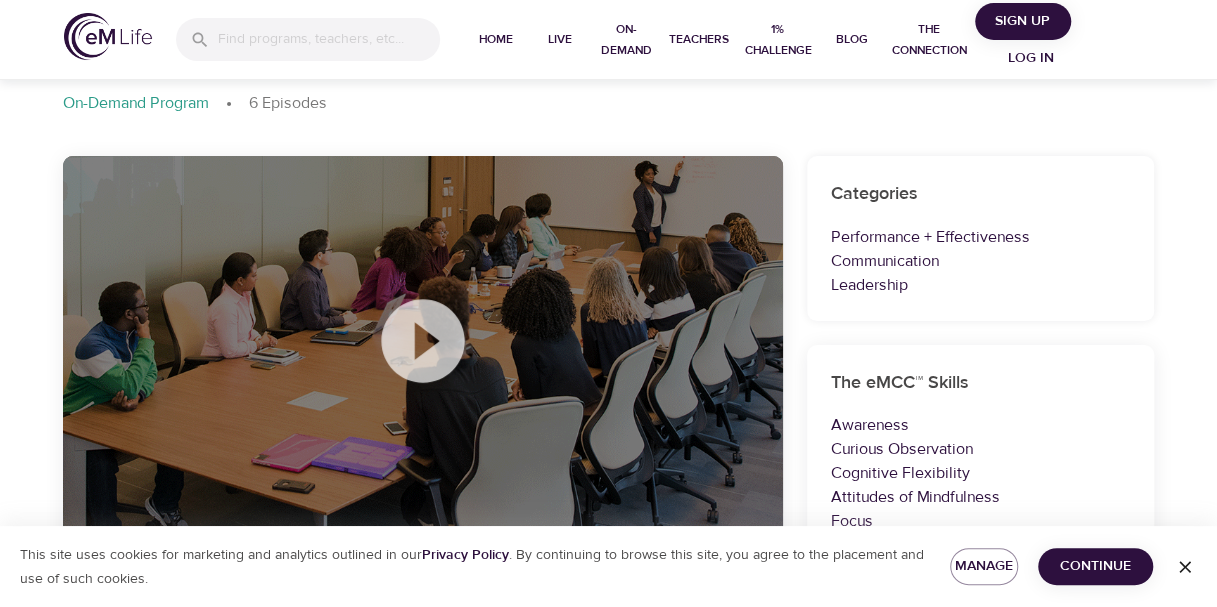 click 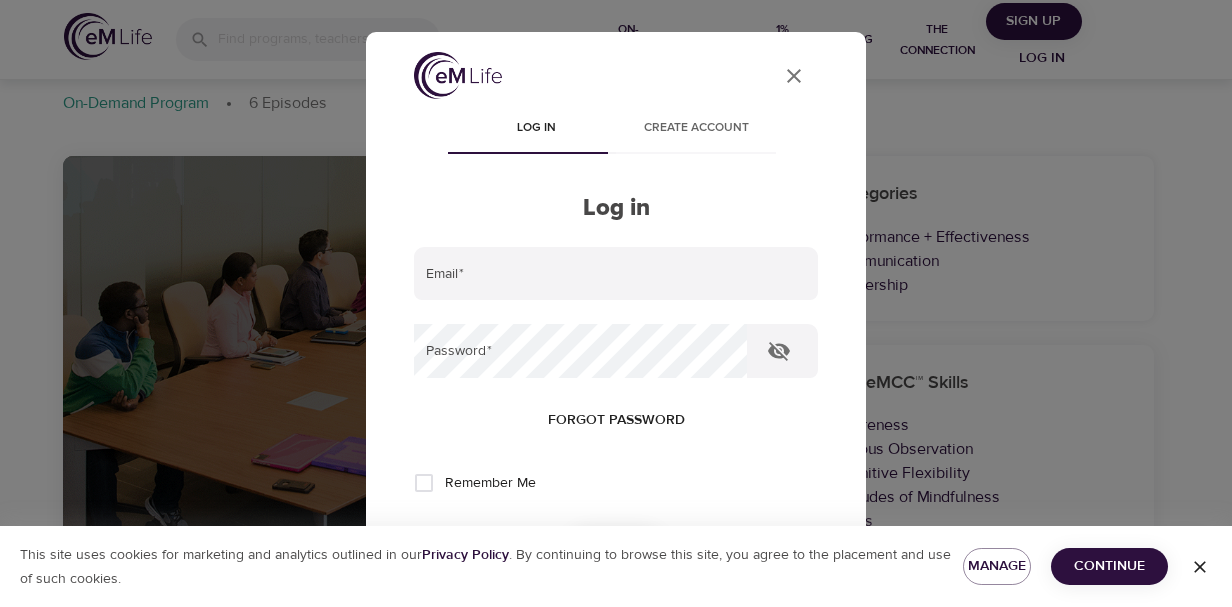 type on "yumi.yu@lexmark.com" 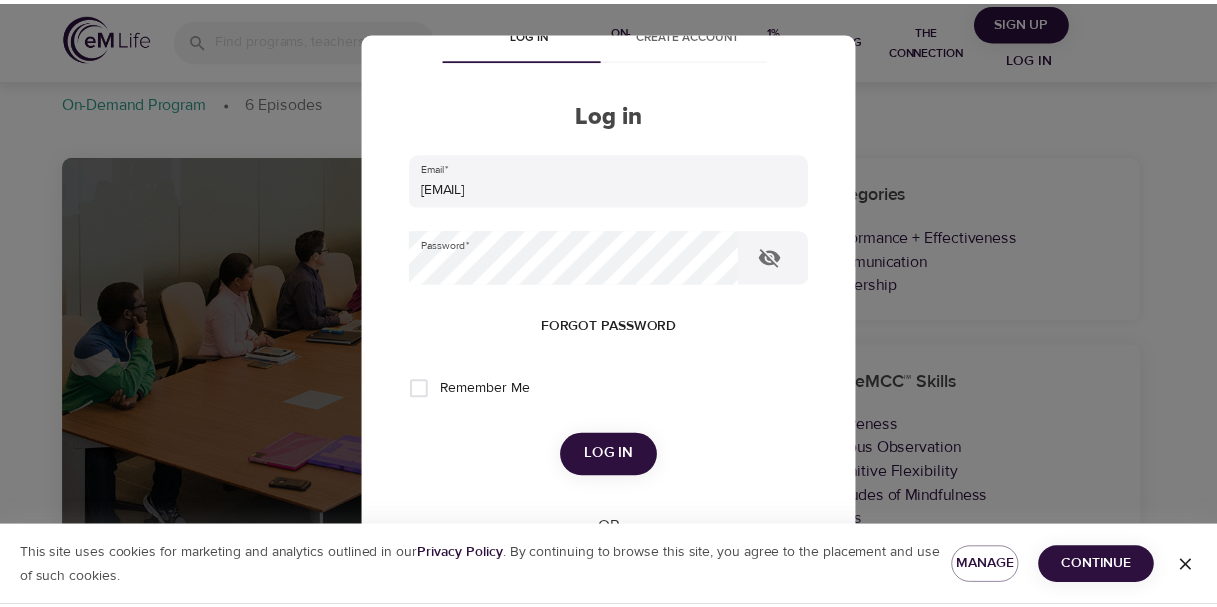 scroll, scrollTop: 200, scrollLeft: 0, axis: vertical 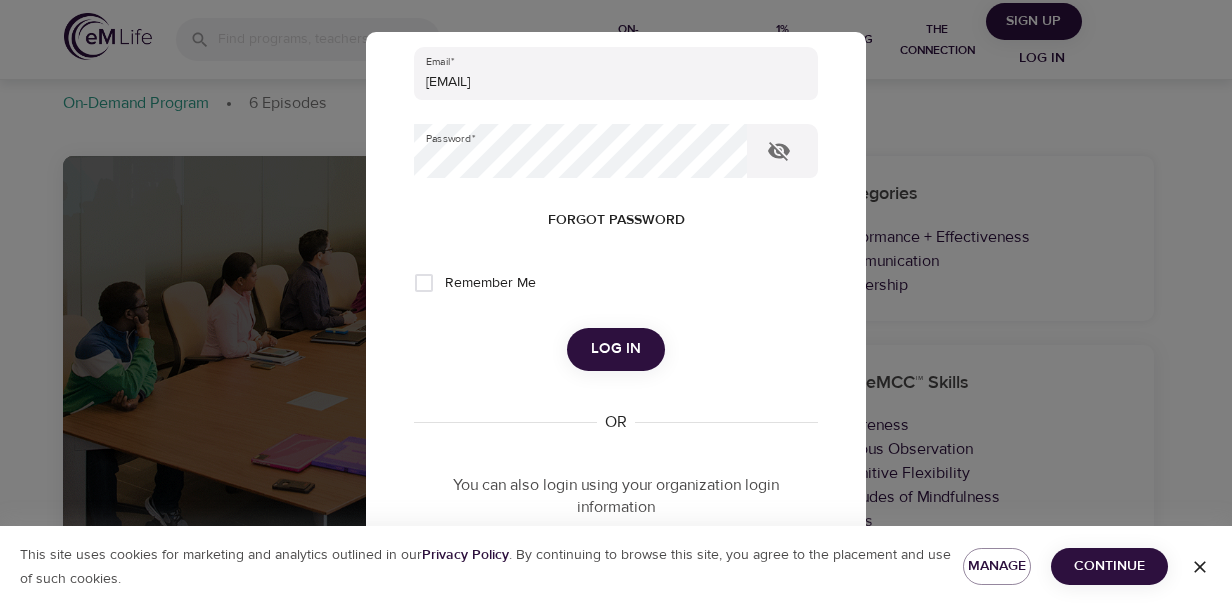 click on "Log in" at bounding box center (616, 349) 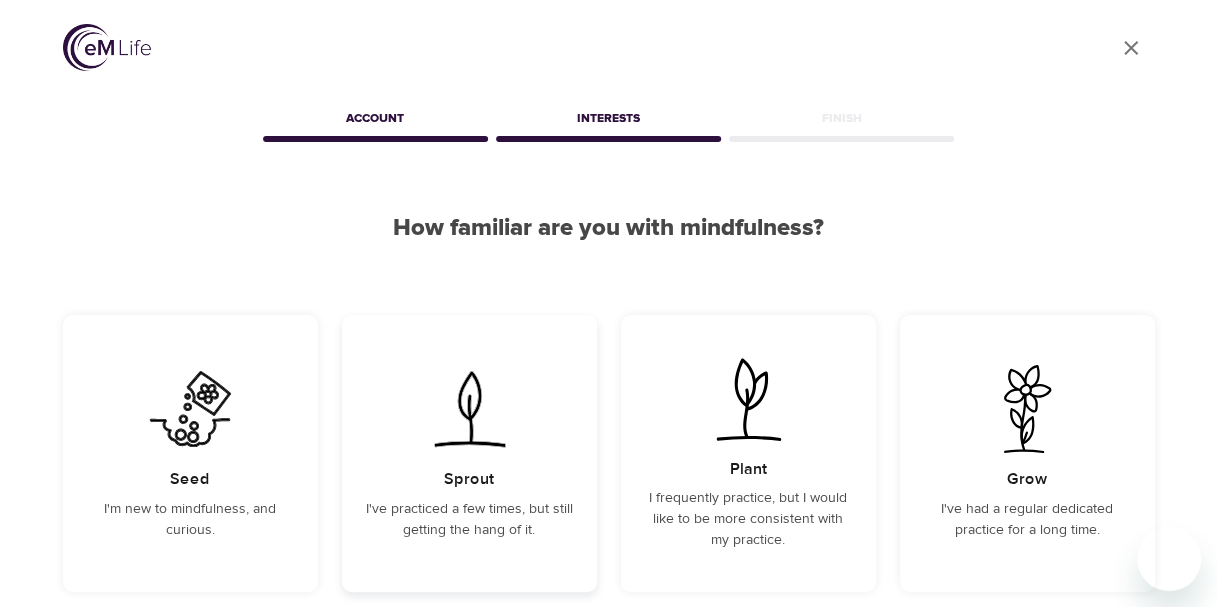 scroll, scrollTop: 241, scrollLeft: 0, axis: vertical 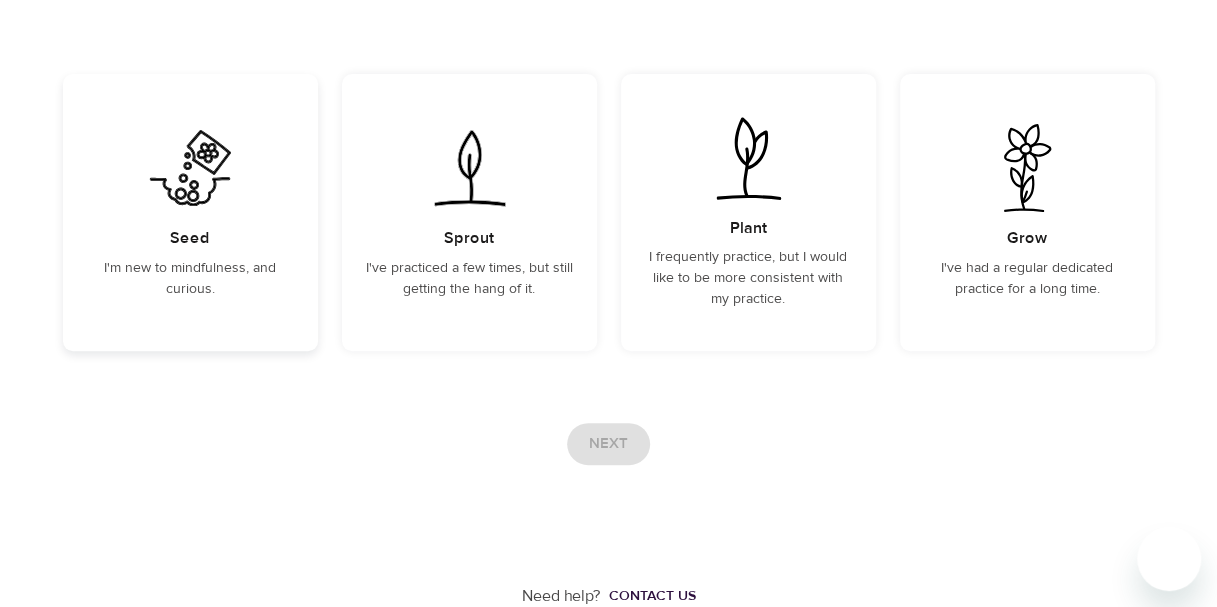 click on "Seed I'm new to mindfulness, and curious." at bounding box center [190, 212] 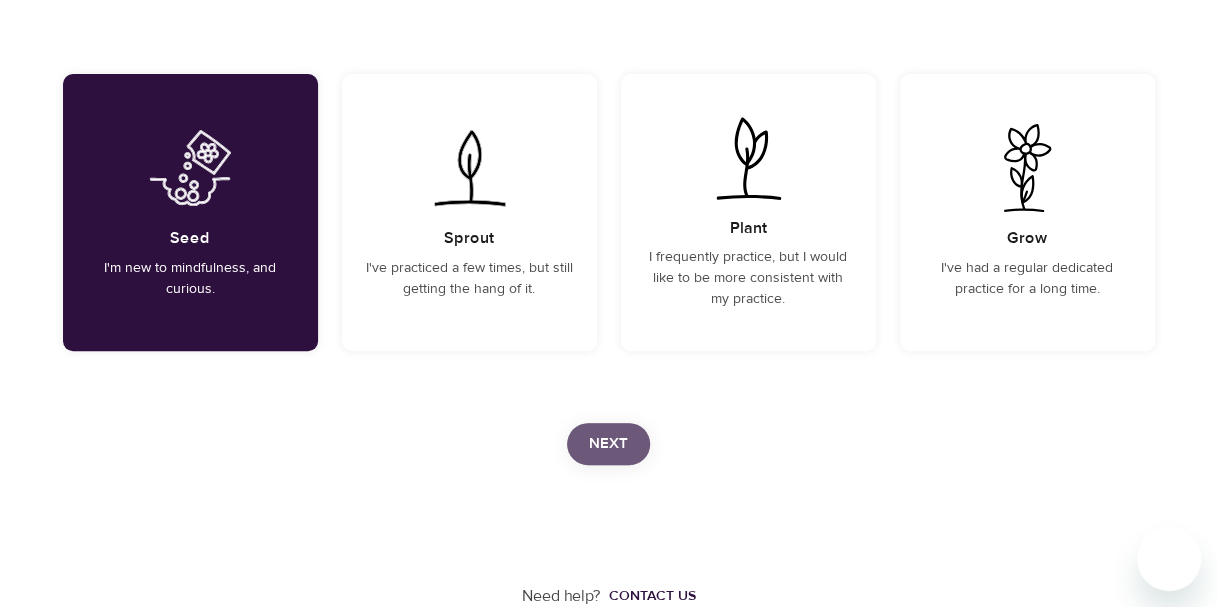 click on "Next" at bounding box center [608, 444] 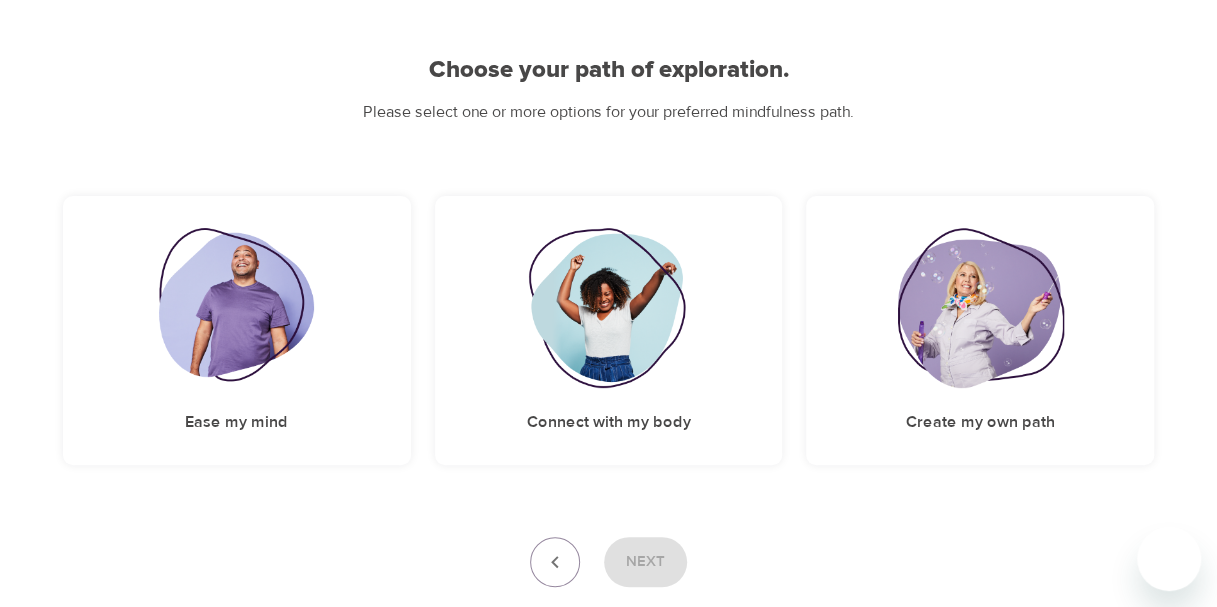 scroll, scrollTop: 200, scrollLeft: 0, axis: vertical 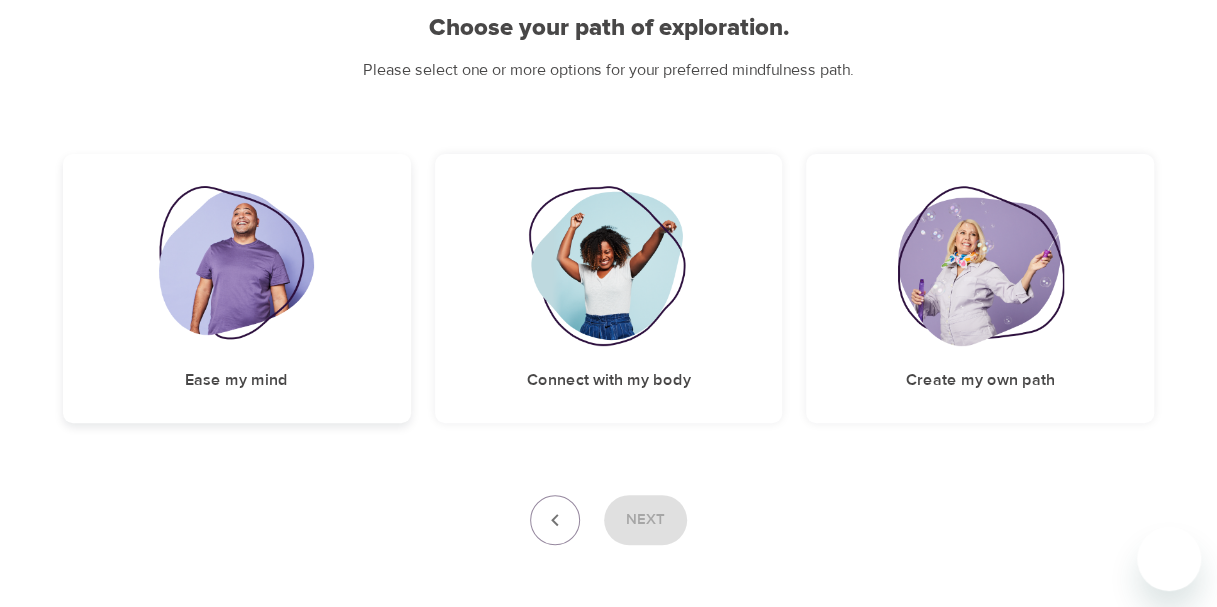 click at bounding box center [236, 266] 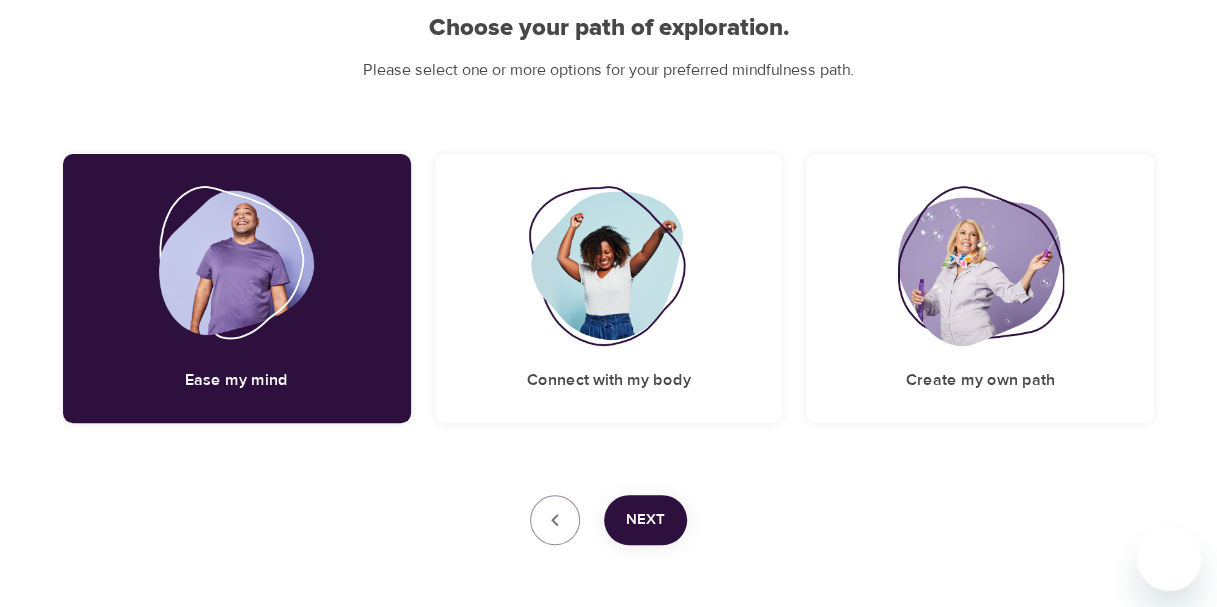 click on "Next" at bounding box center (645, 520) 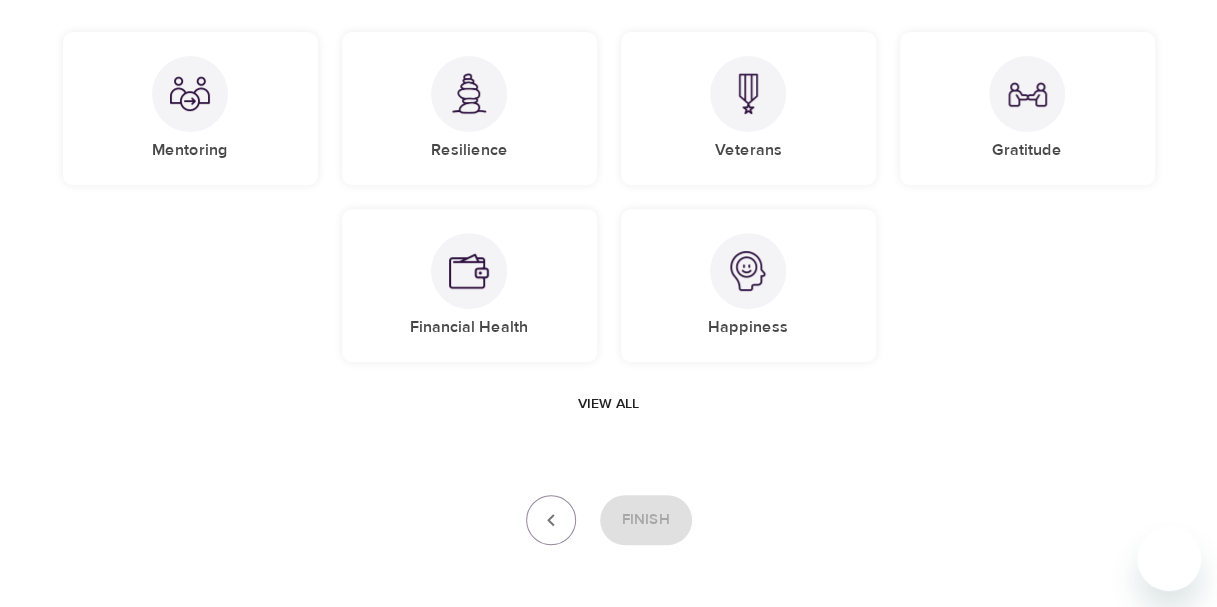 scroll, scrollTop: 83, scrollLeft: 0, axis: vertical 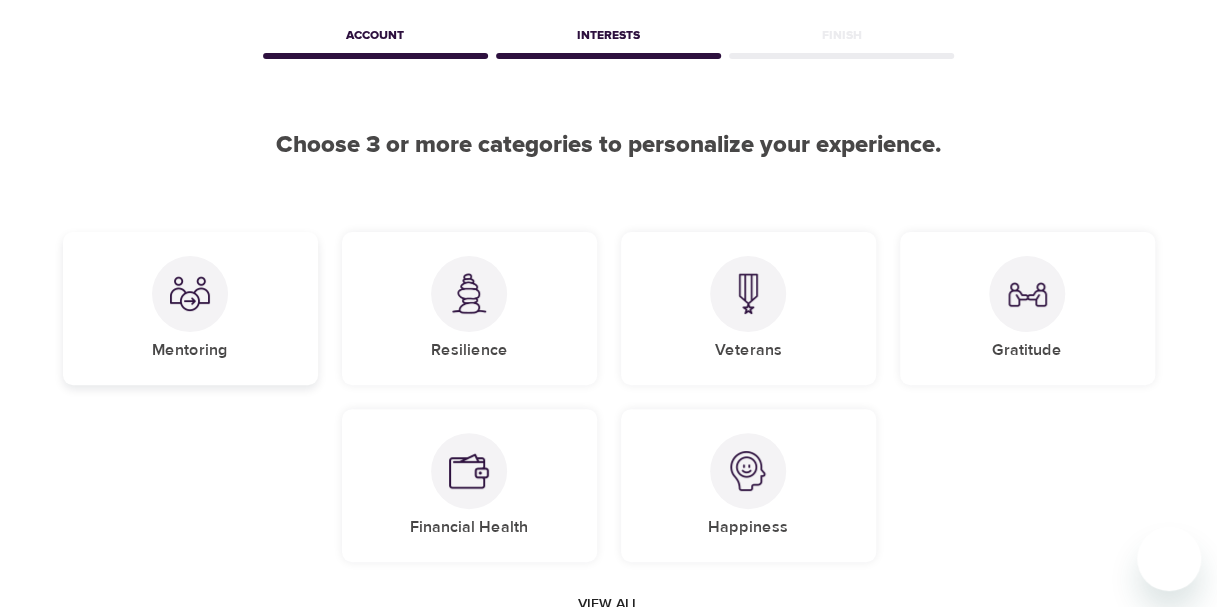 click on "Mentoring" at bounding box center (190, 308) 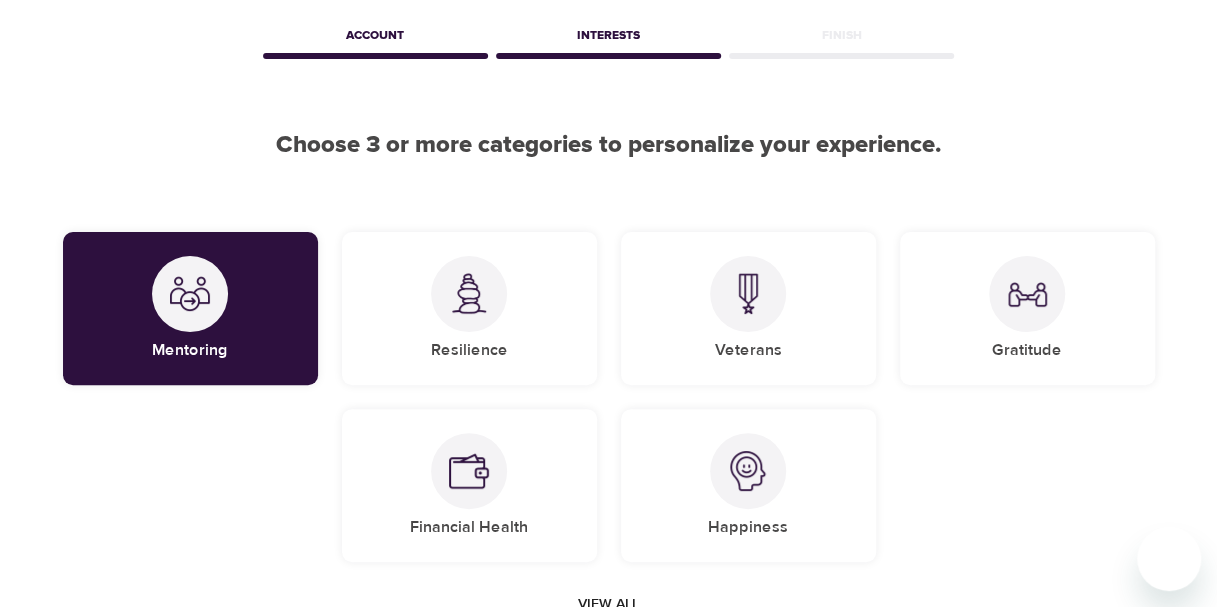 scroll, scrollTop: 183, scrollLeft: 0, axis: vertical 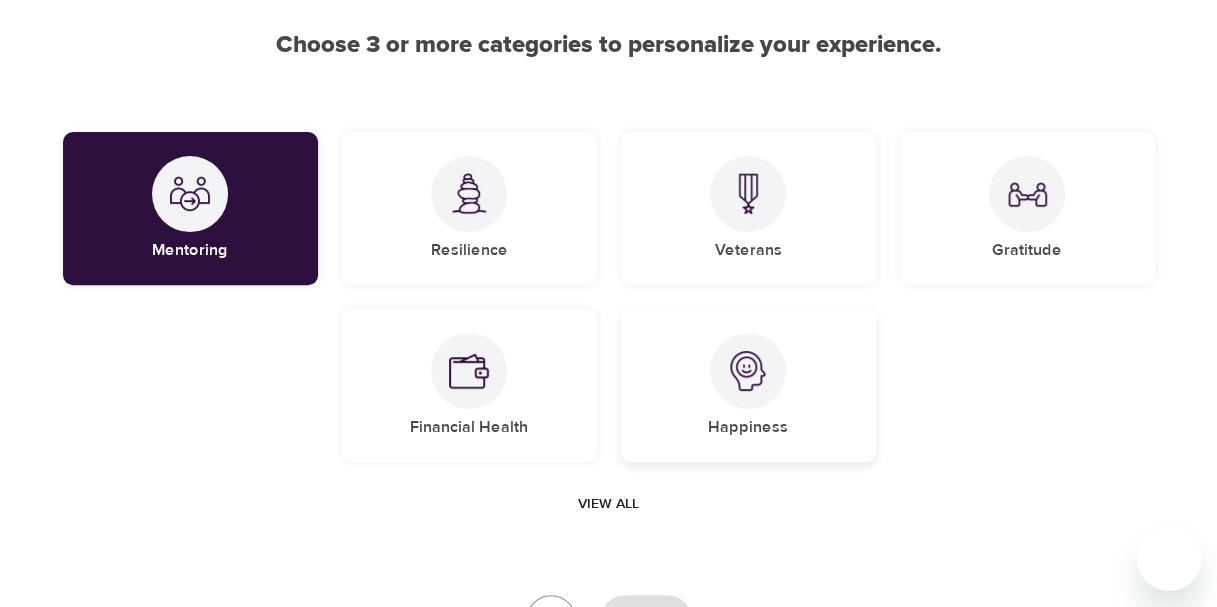 click on "Happiness" at bounding box center [748, 385] 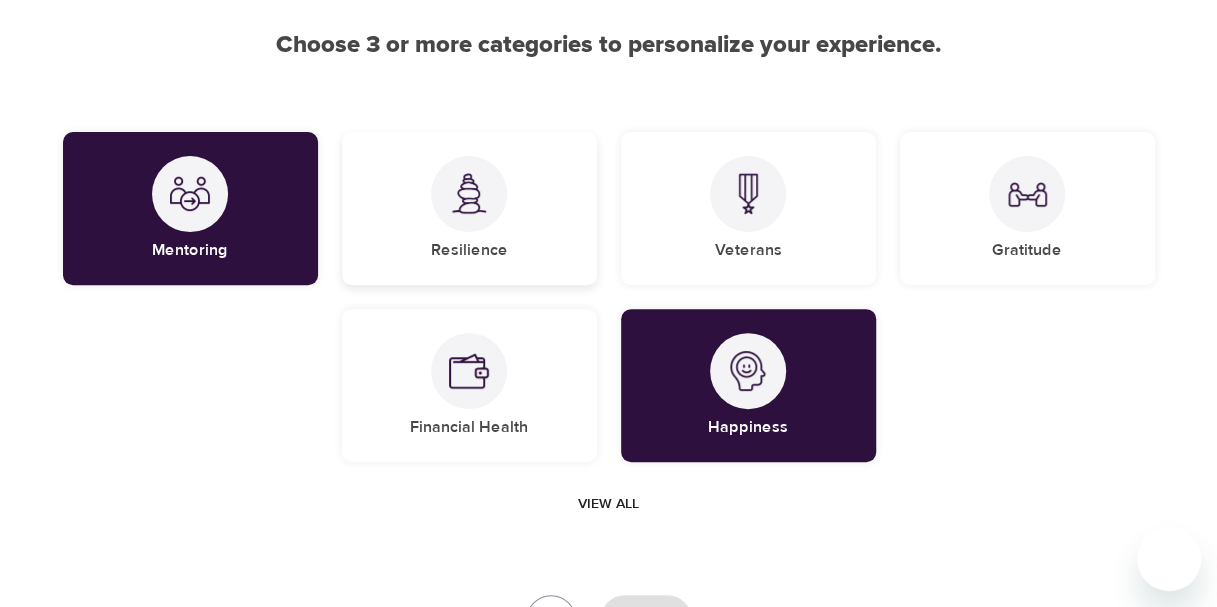 click on "Resilience" at bounding box center (469, 208) 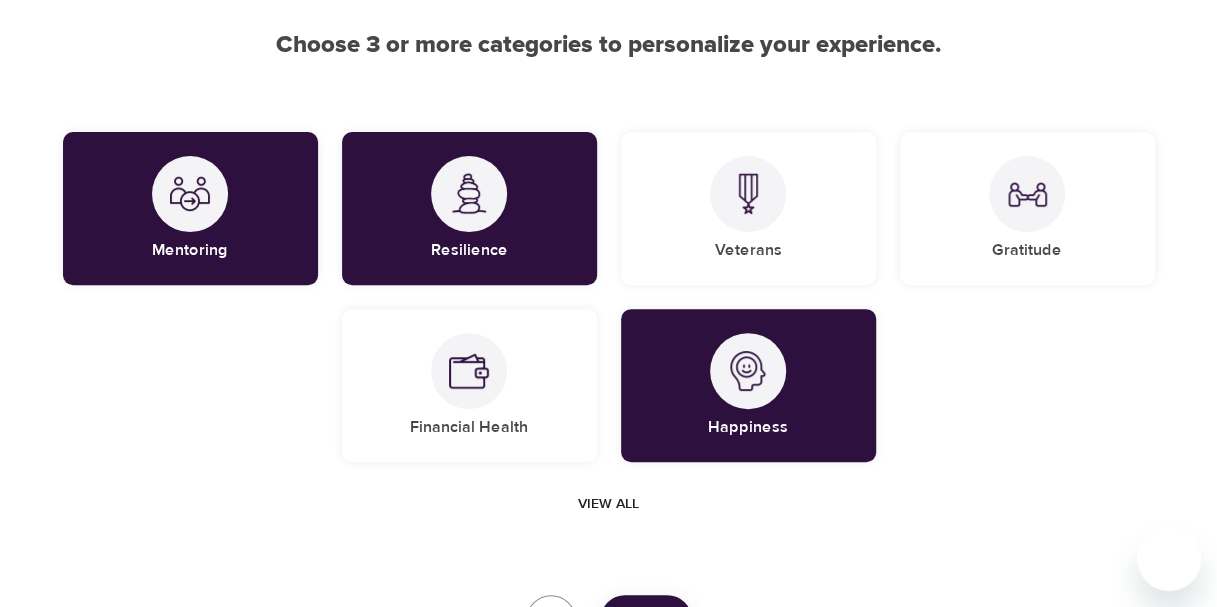 scroll, scrollTop: 362, scrollLeft: 0, axis: vertical 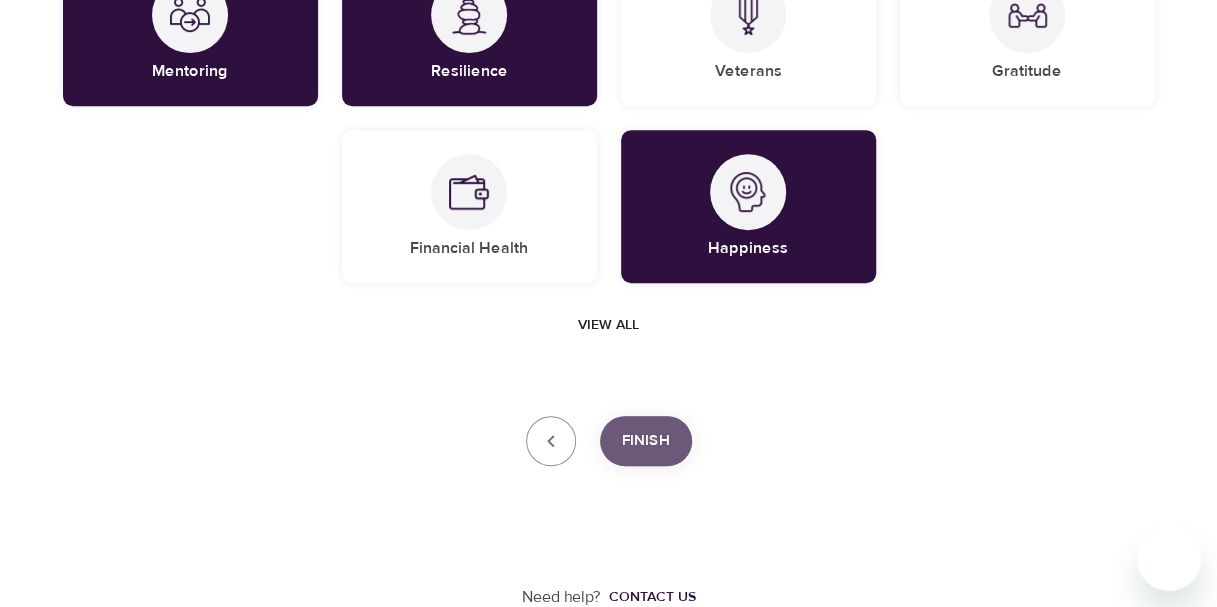 click on "Finish" at bounding box center [646, 441] 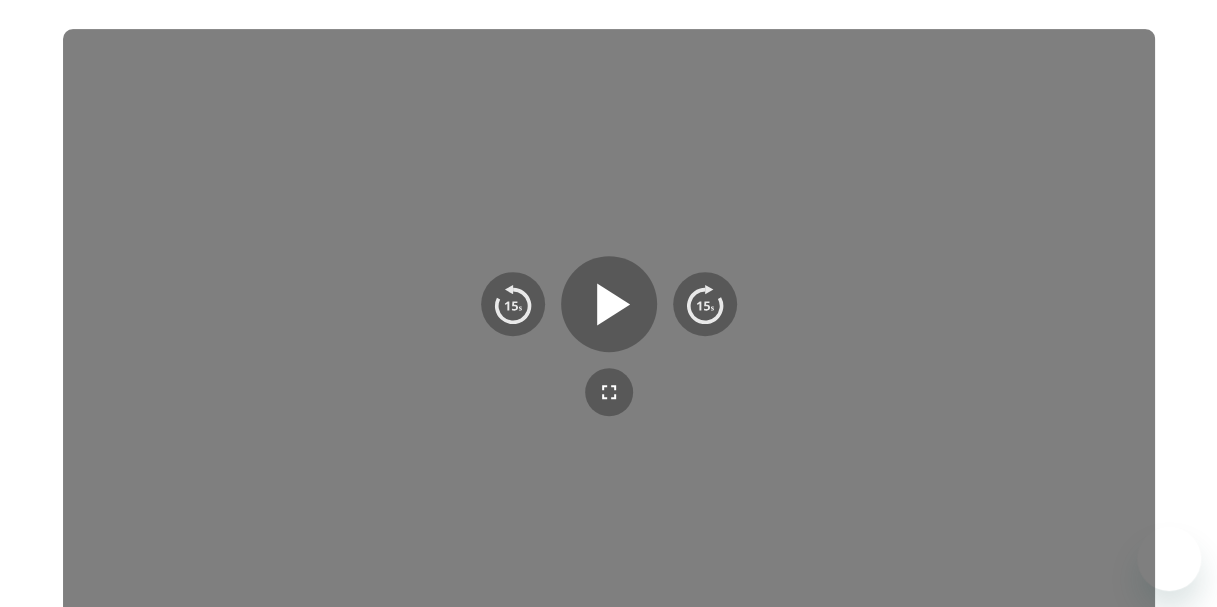 scroll, scrollTop: 324, scrollLeft: 0, axis: vertical 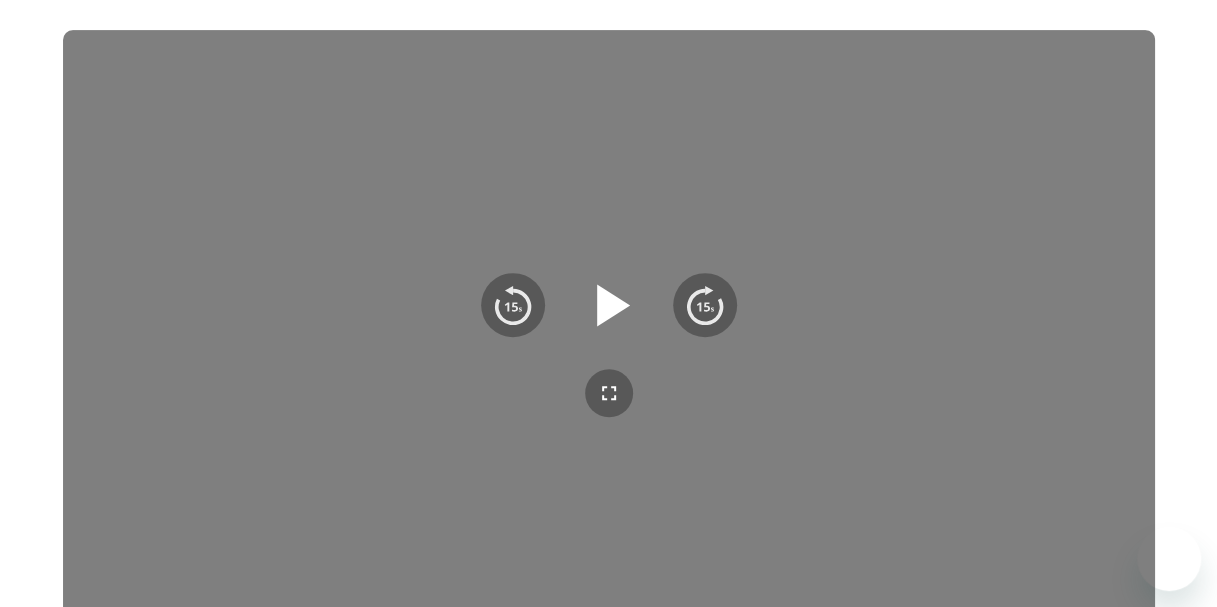 click 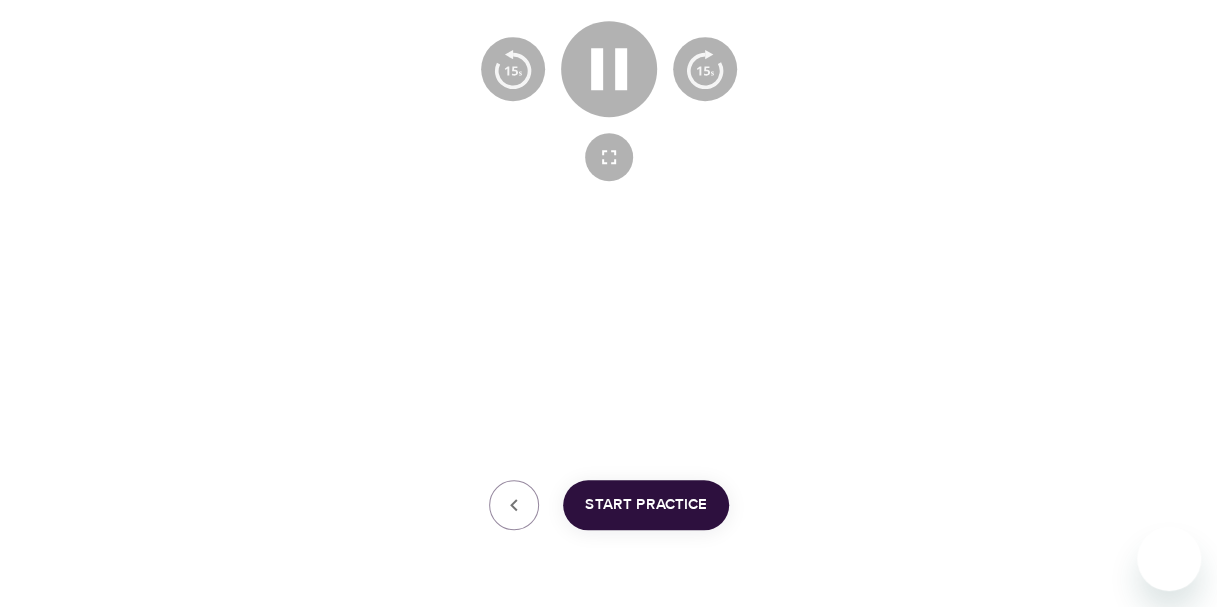 scroll, scrollTop: 624, scrollLeft: 0, axis: vertical 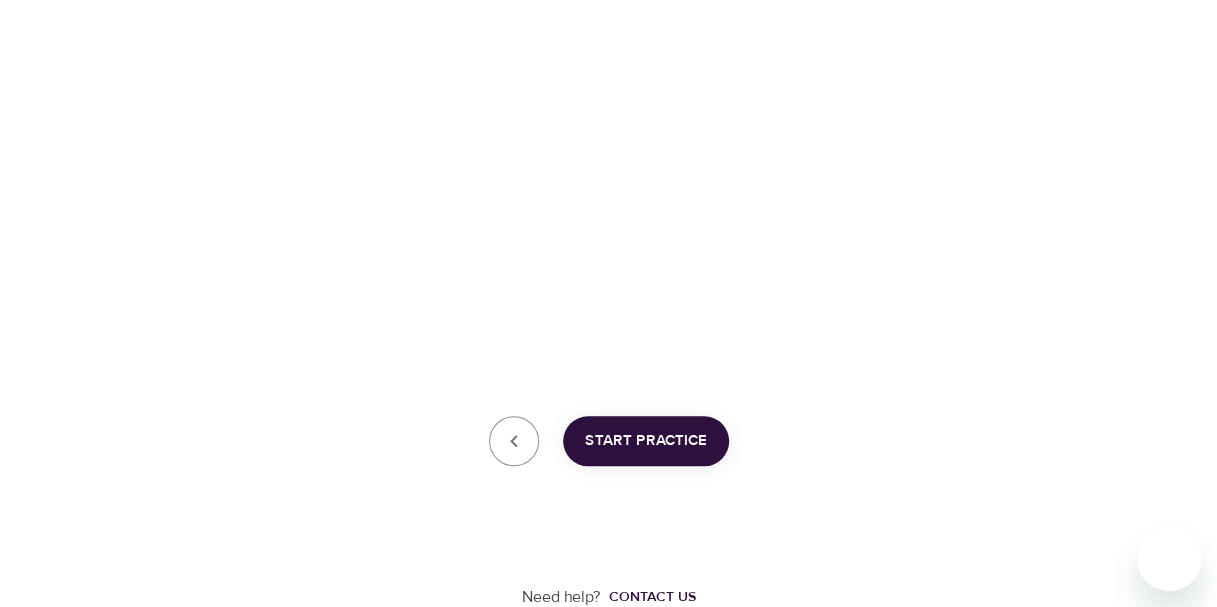 click on "Start Practice" at bounding box center (646, 441) 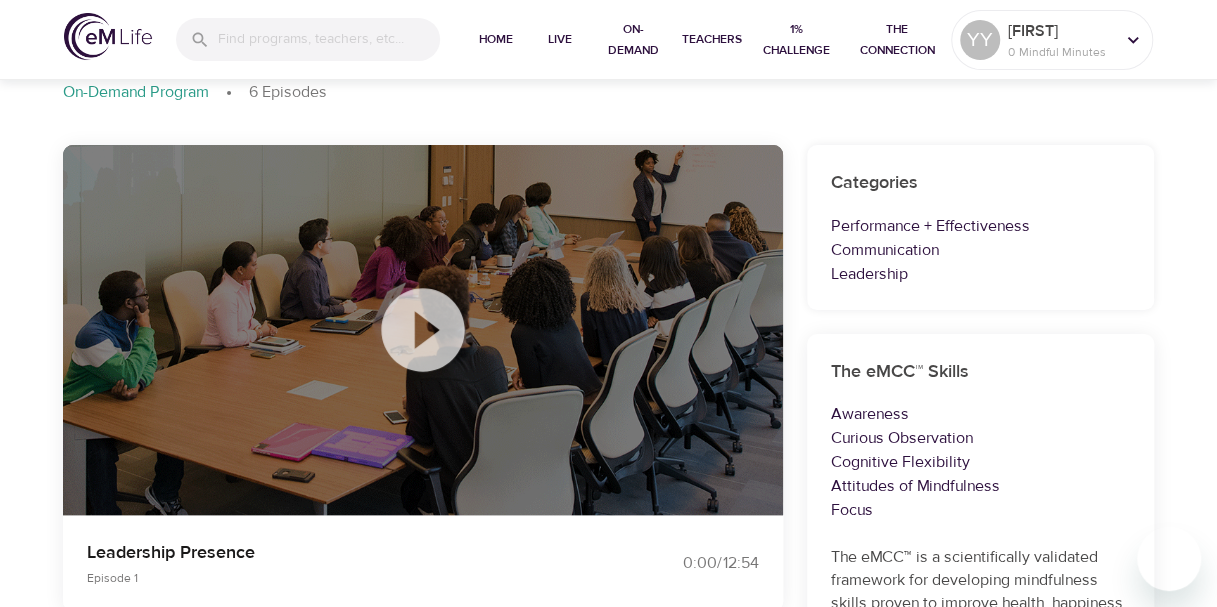 scroll, scrollTop: 80, scrollLeft: 0, axis: vertical 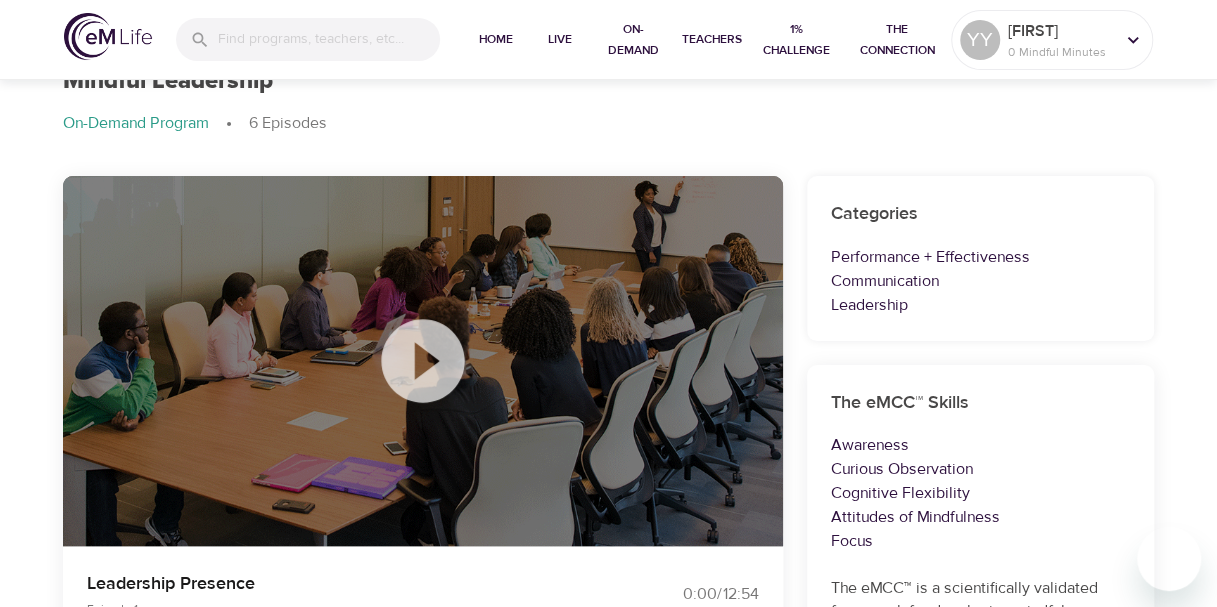 click 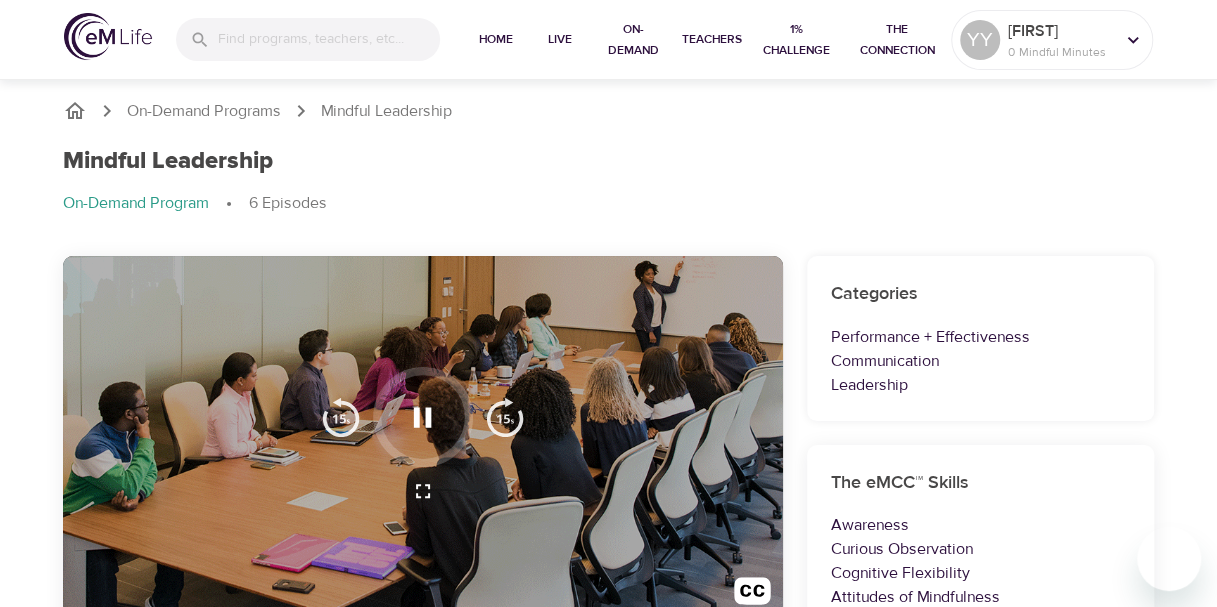scroll, scrollTop: 100, scrollLeft: 0, axis: vertical 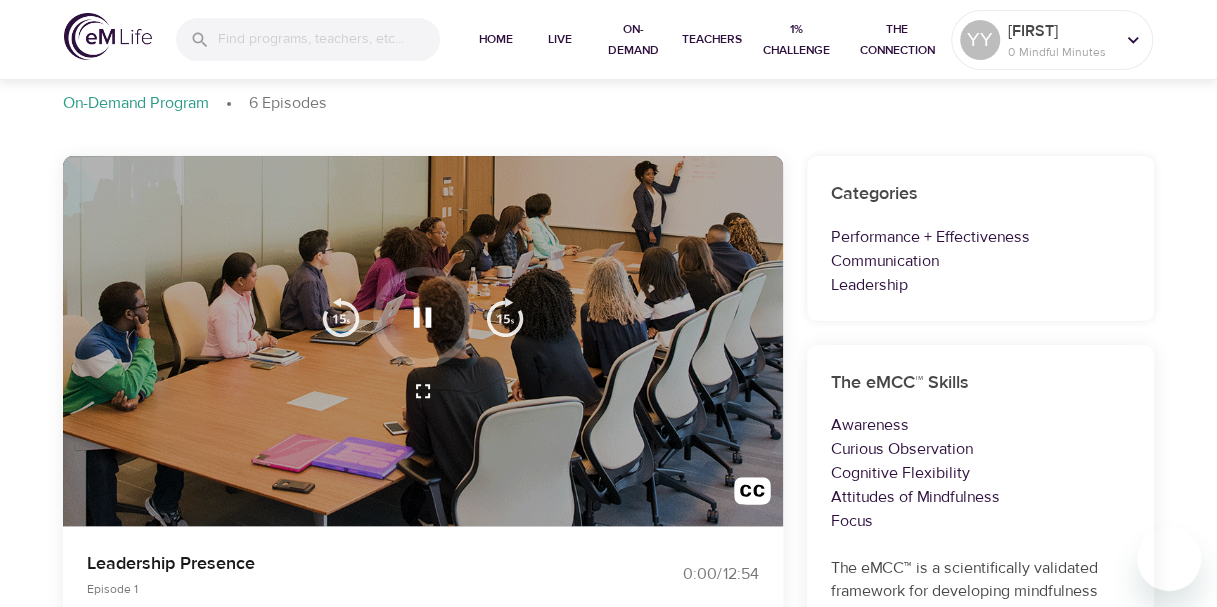 click 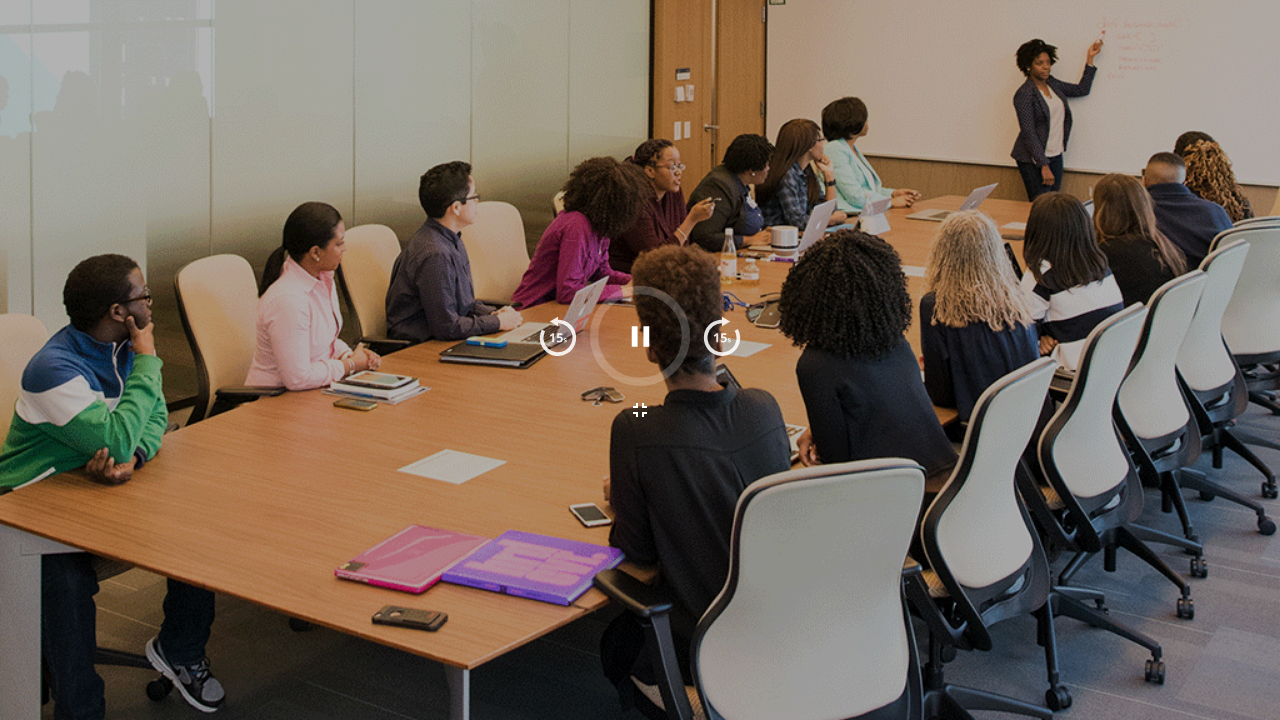 click at bounding box center (722, 336) 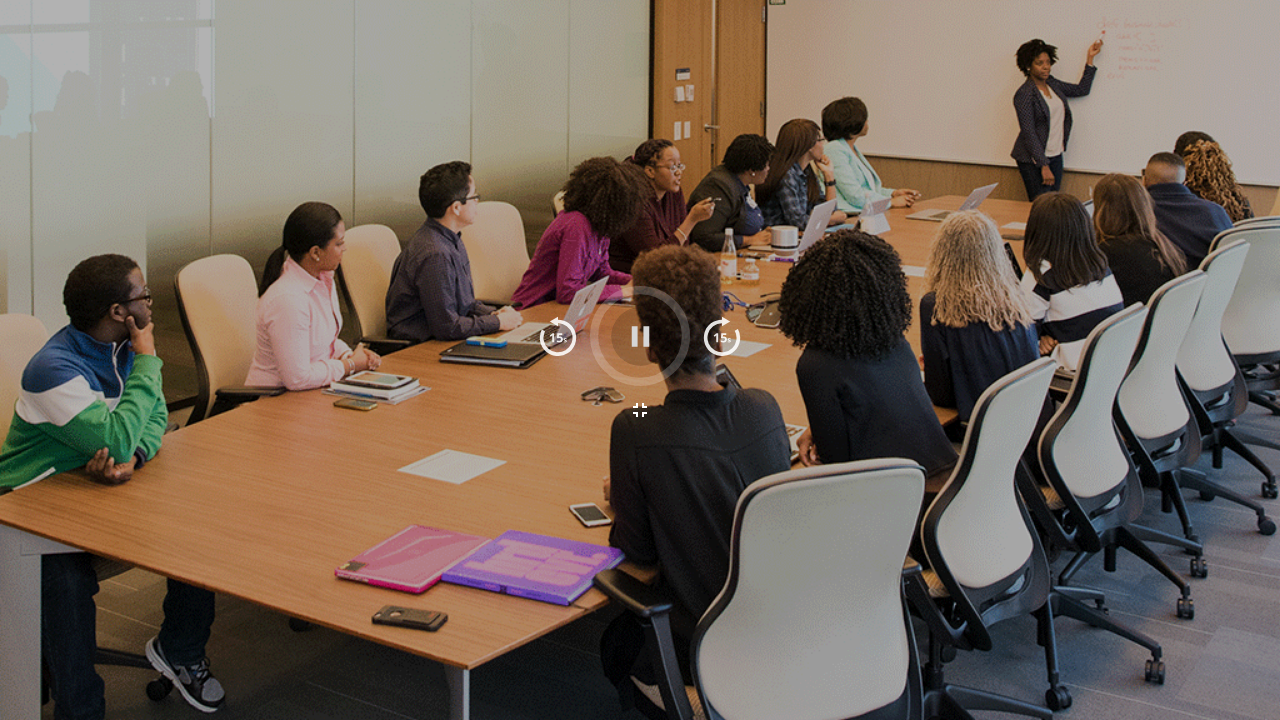 click 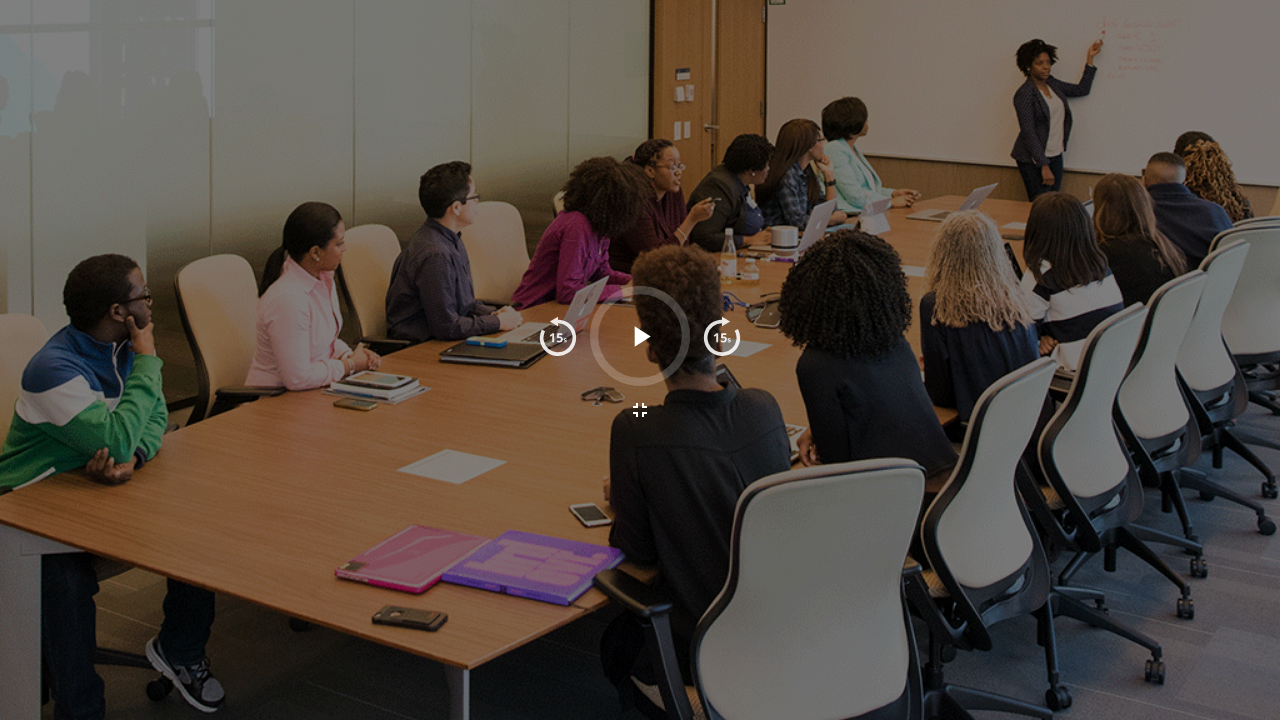 click 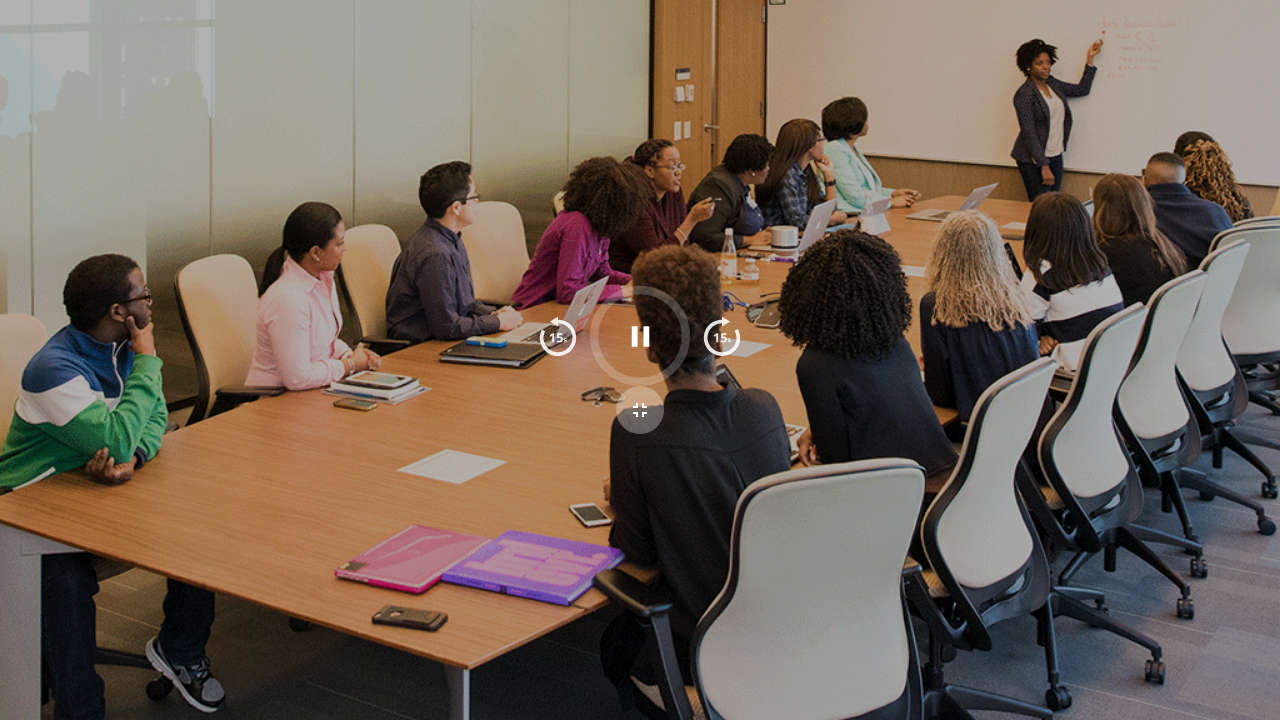 click 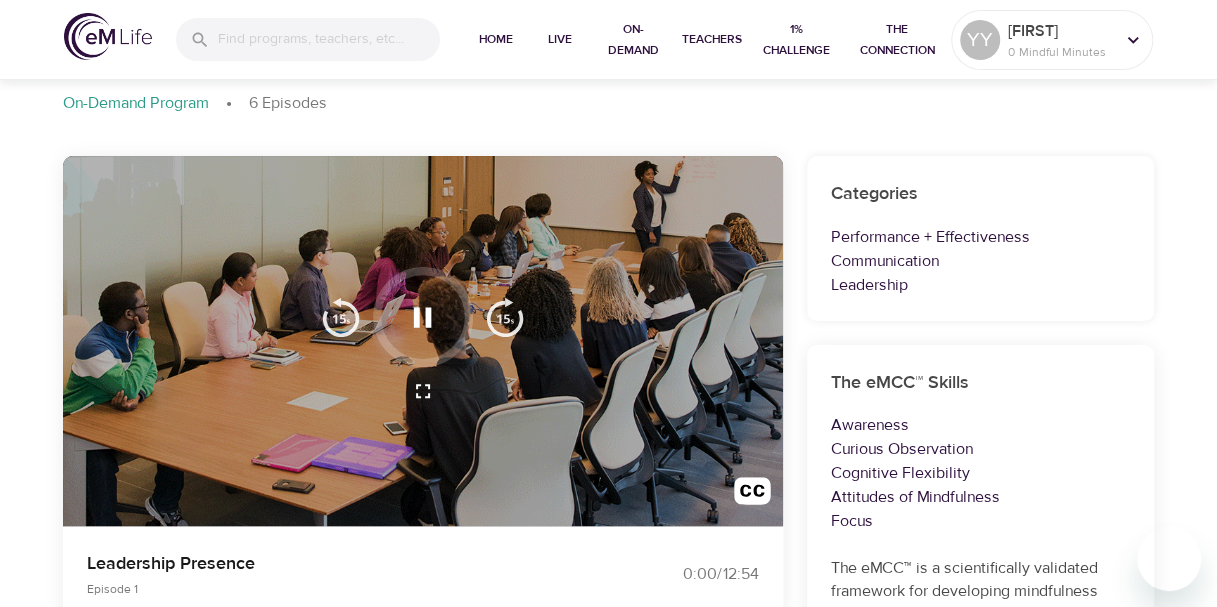 click 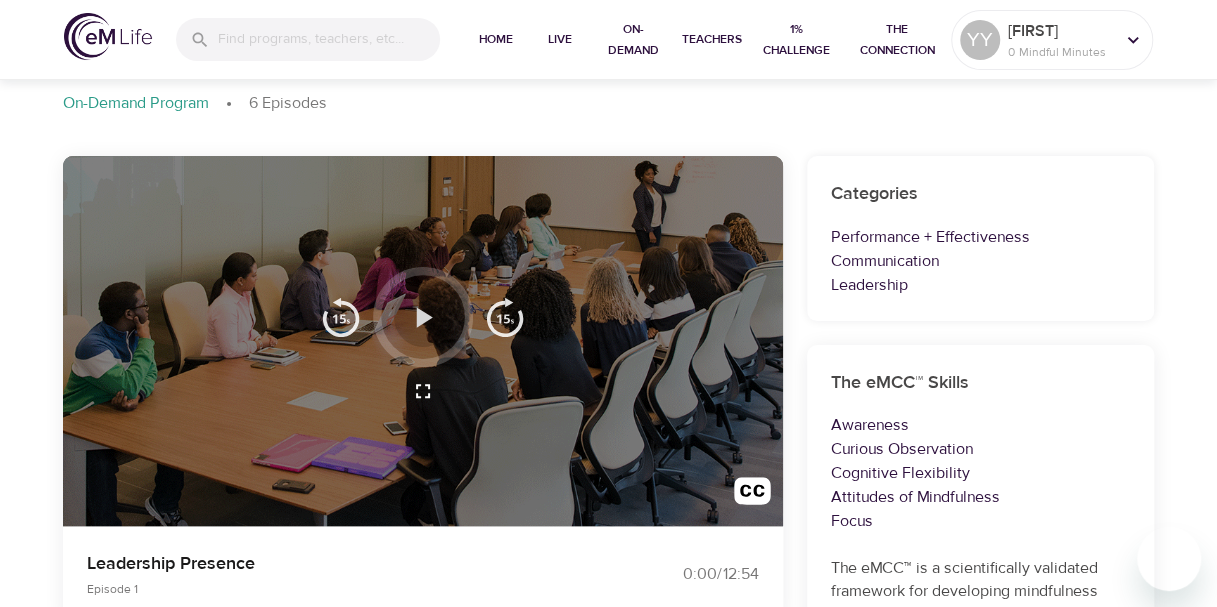 click 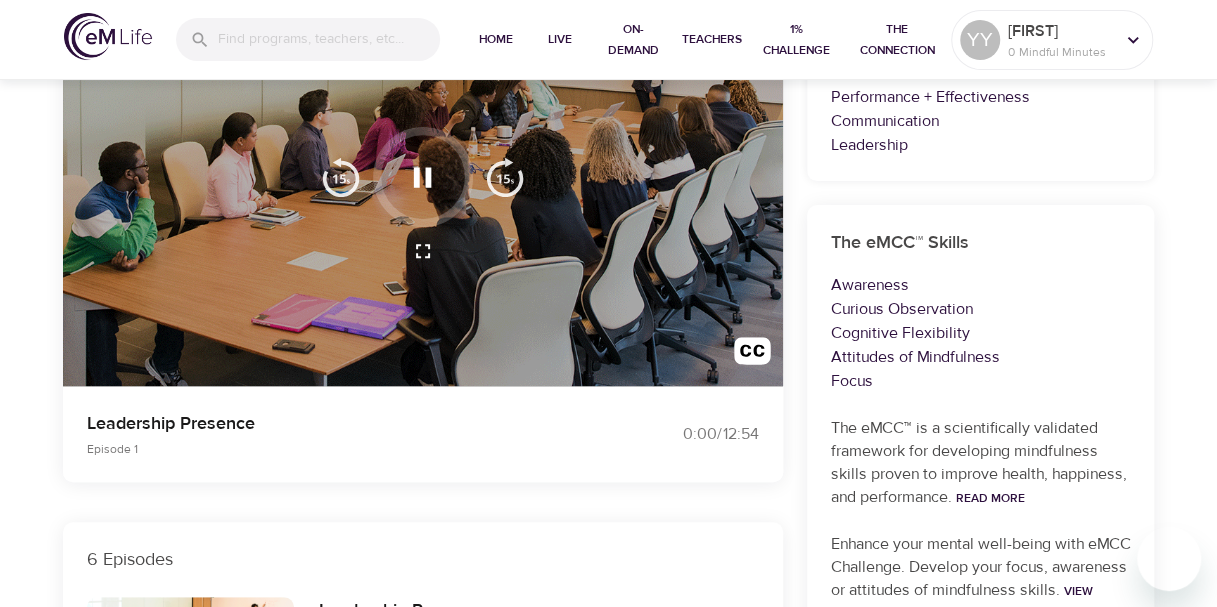 scroll, scrollTop: 100, scrollLeft: 0, axis: vertical 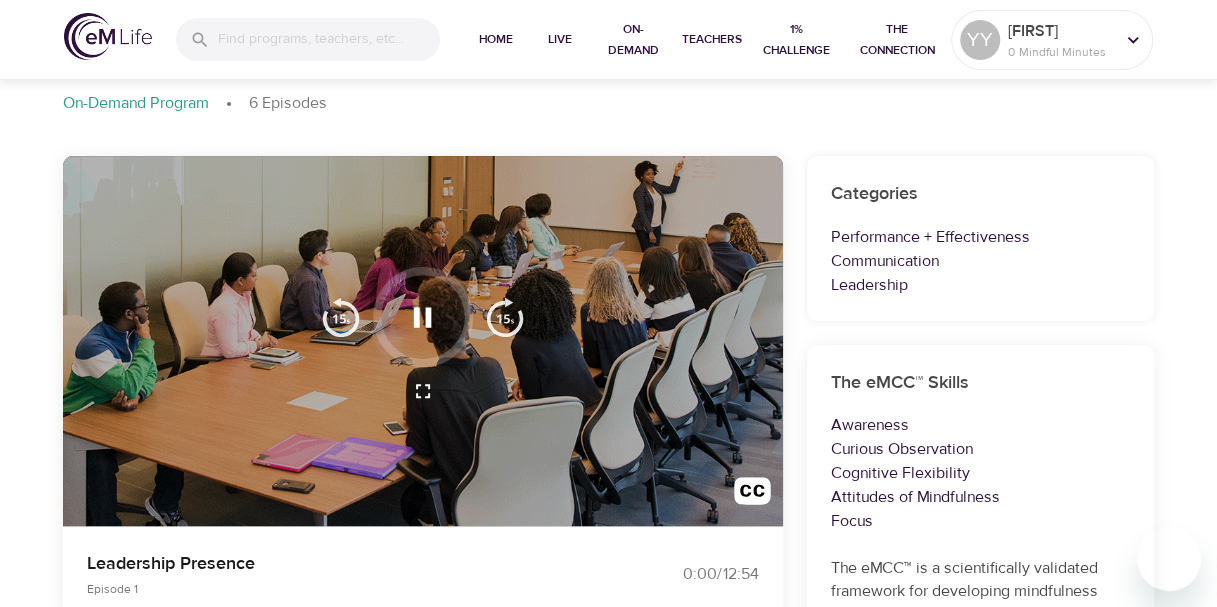 click 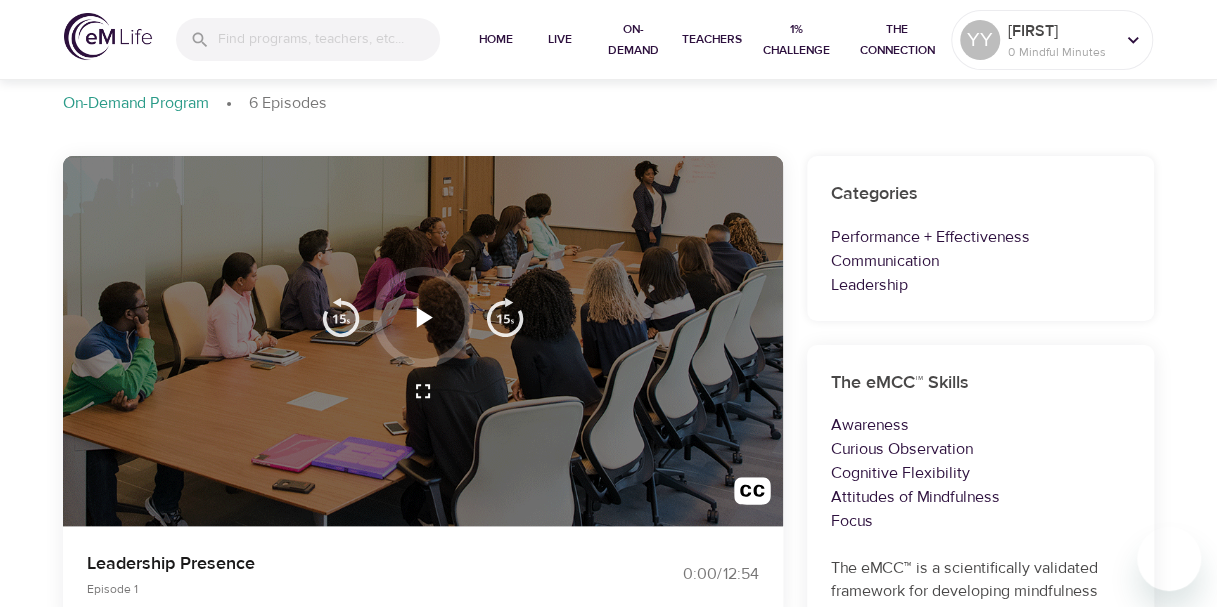 click 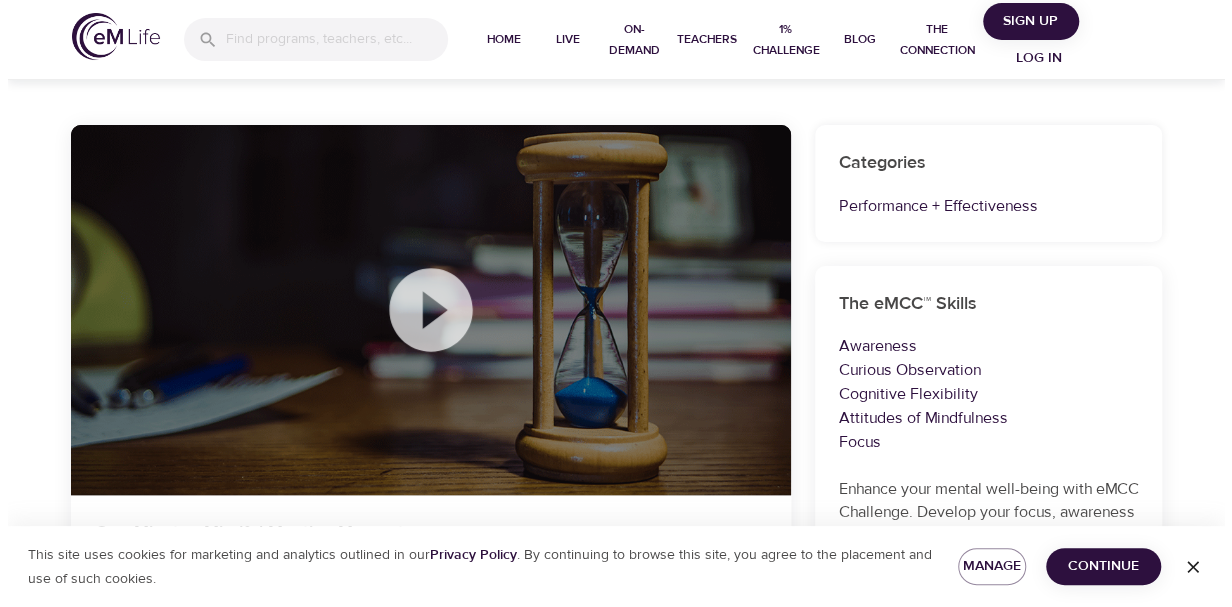 scroll, scrollTop: 200, scrollLeft: 0, axis: vertical 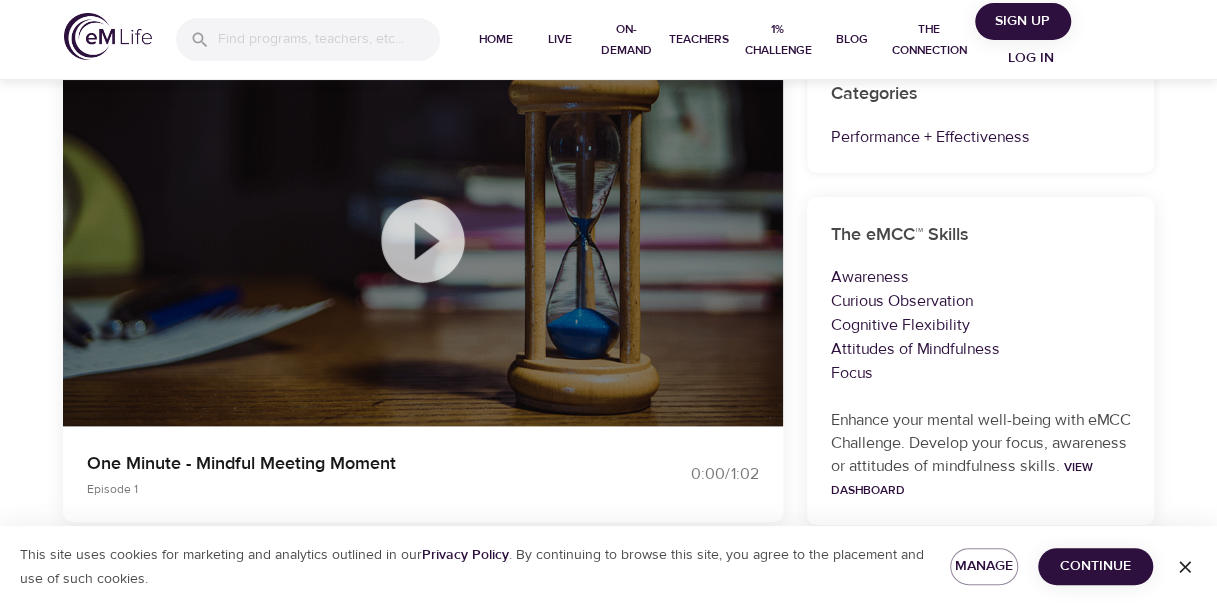 click 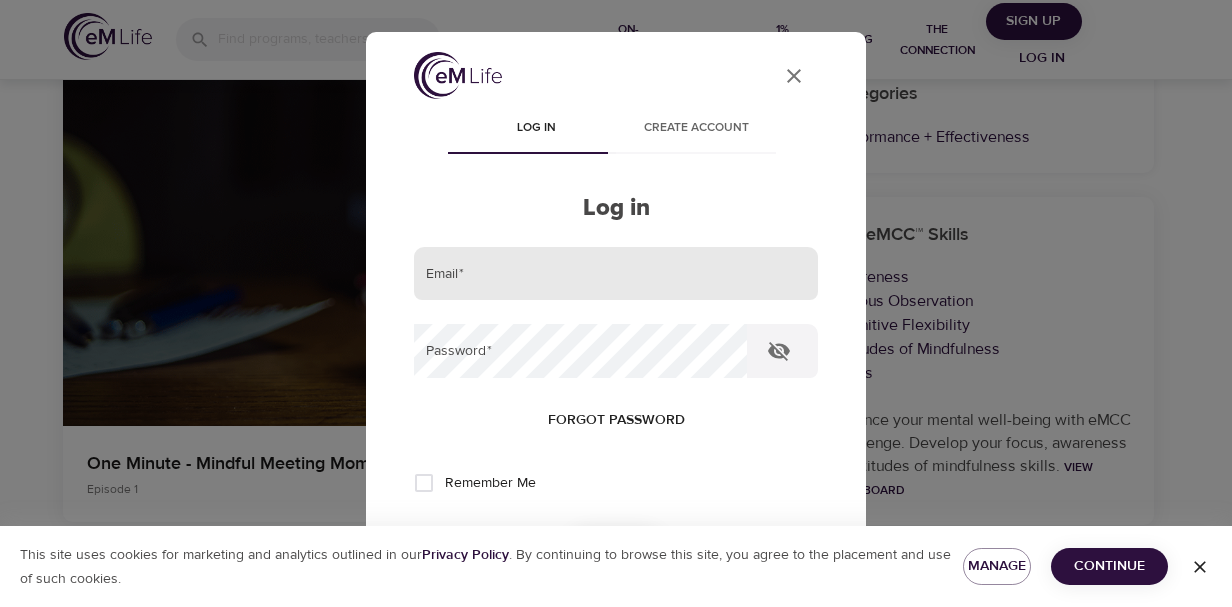 click at bounding box center (616, 274) 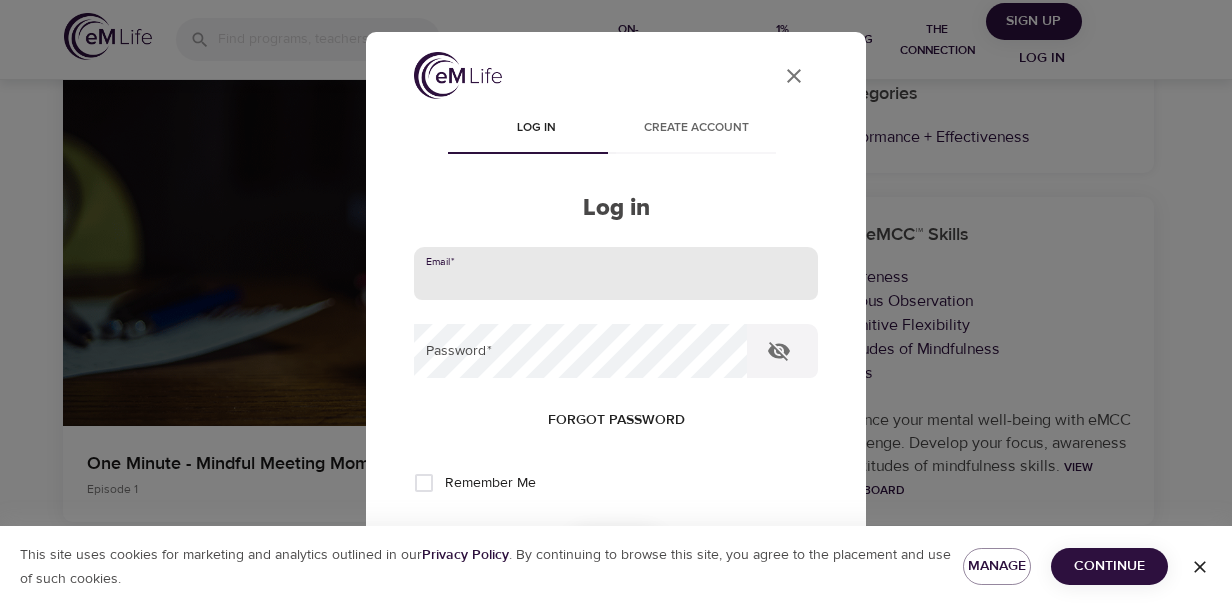 type on "yumi.yu@lexmark.com" 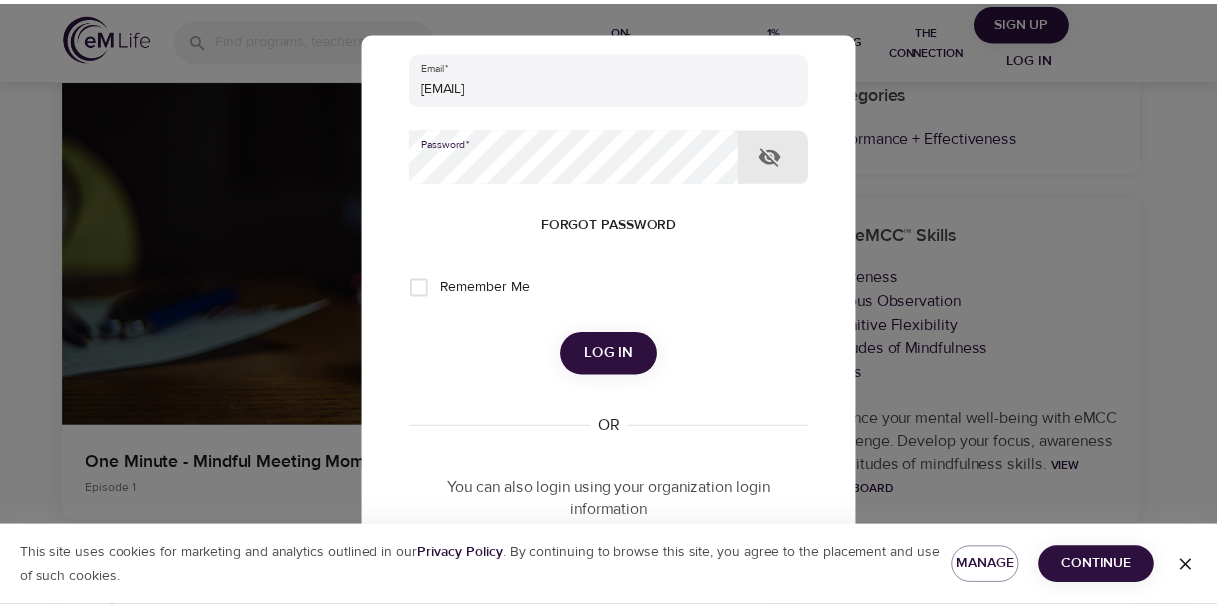 scroll, scrollTop: 200, scrollLeft: 0, axis: vertical 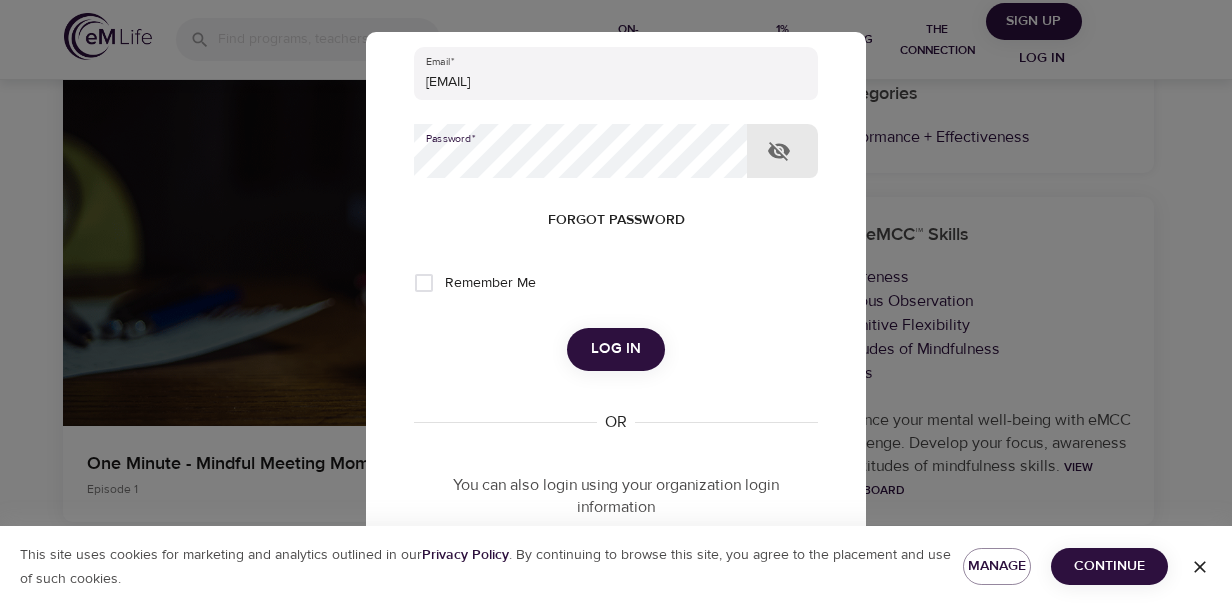 click on "Log in" at bounding box center (616, 349) 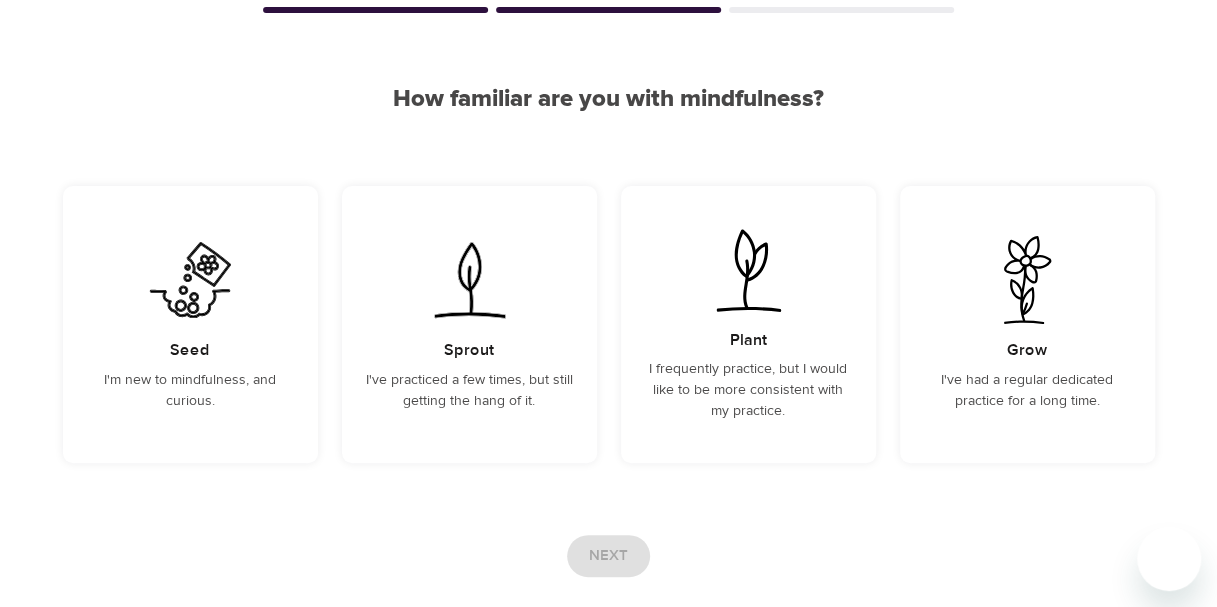 scroll, scrollTop: 0, scrollLeft: 0, axis: both 